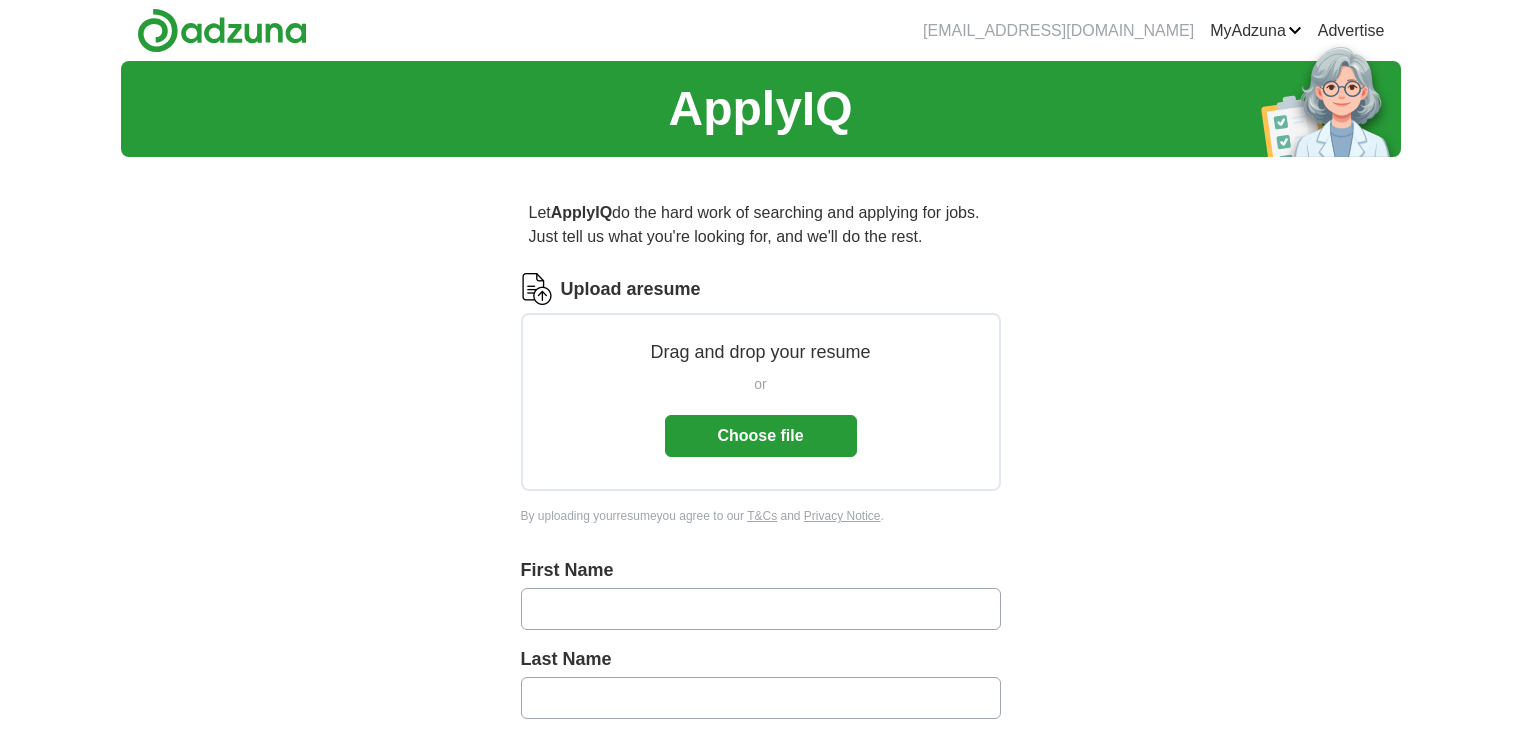 scroll, scrollTop: 0, scrollLeft: 0, axis: both 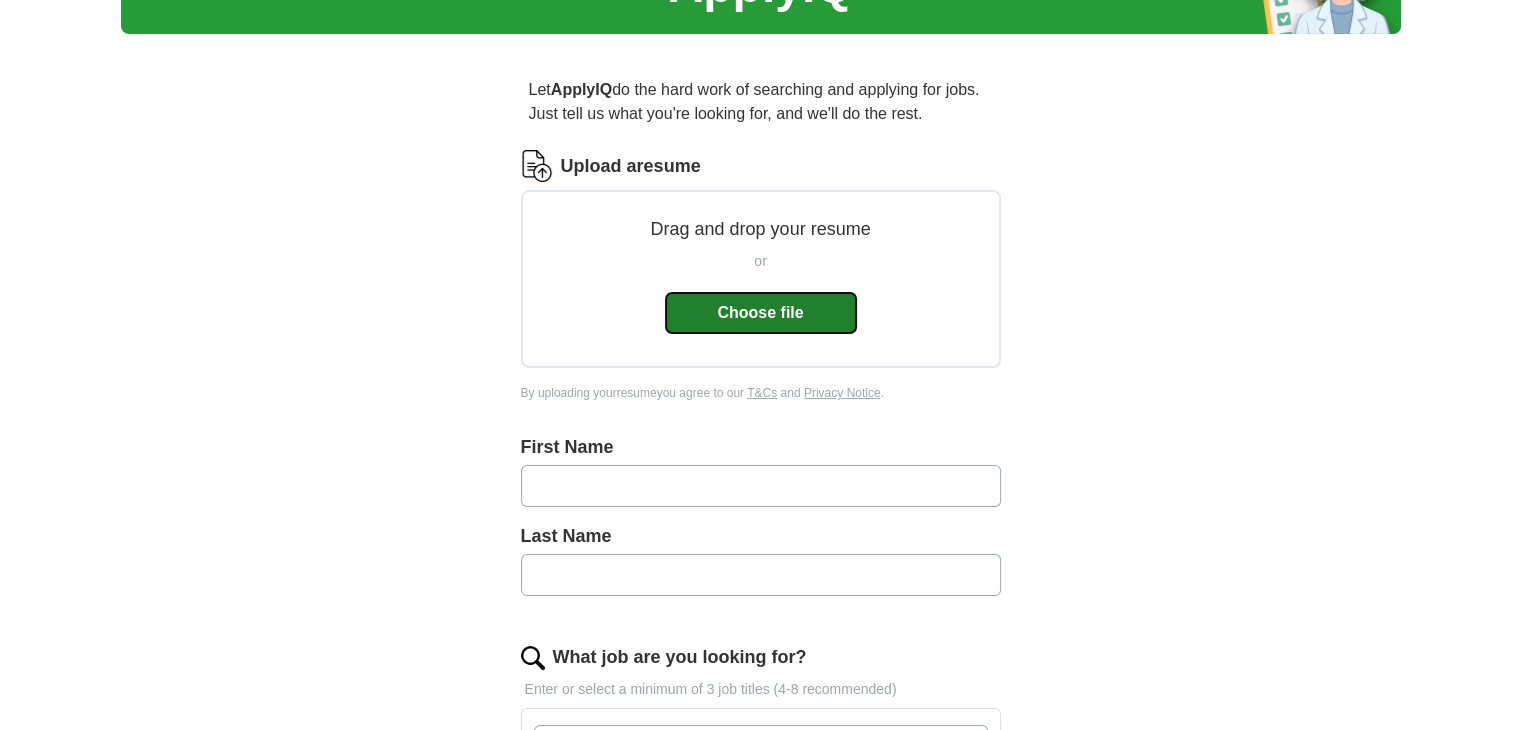 click on "Choose file" at bounding box center (761, 313) 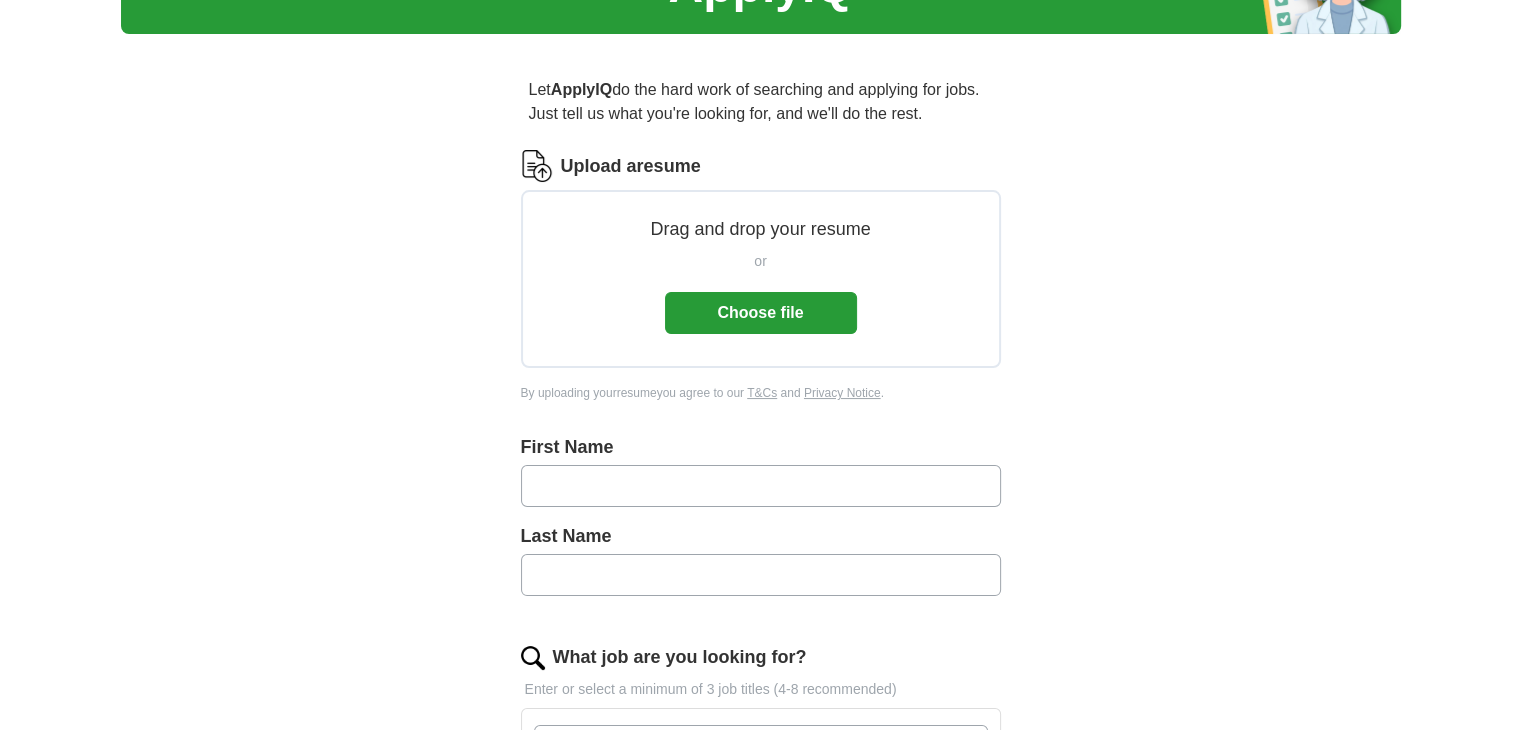 click on "ApplyIQ Let  ApplyIQ  do the hard work of searching and applying for jobs. Just tell us what you're looking for, and we'll do the rest. Upload a  resume Drag and drop your resume or Choose file By uploading your  resume  you agree to our   T&Cs   and   Privacy Notice . First Name Last Name What job are you looking for? Enter or select a minimum of 3 job titles (4-8 recommended) Where do you want to work? 25 mile radius Start applying for jobs By registering, you consent to us applying to suitable jobs for you" at bounding box center [761, 535] 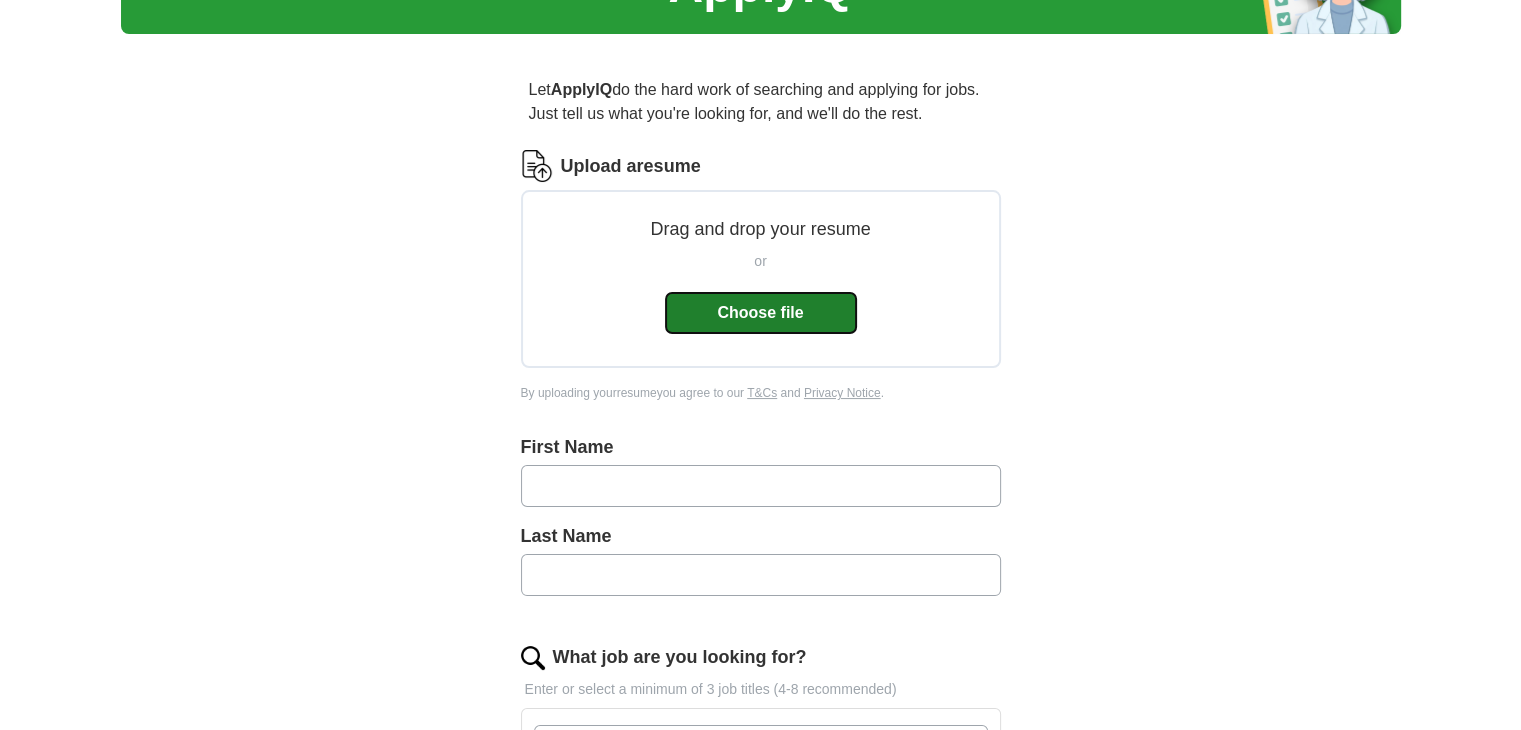 click on "Choose file" at bounding box center (761, 313) 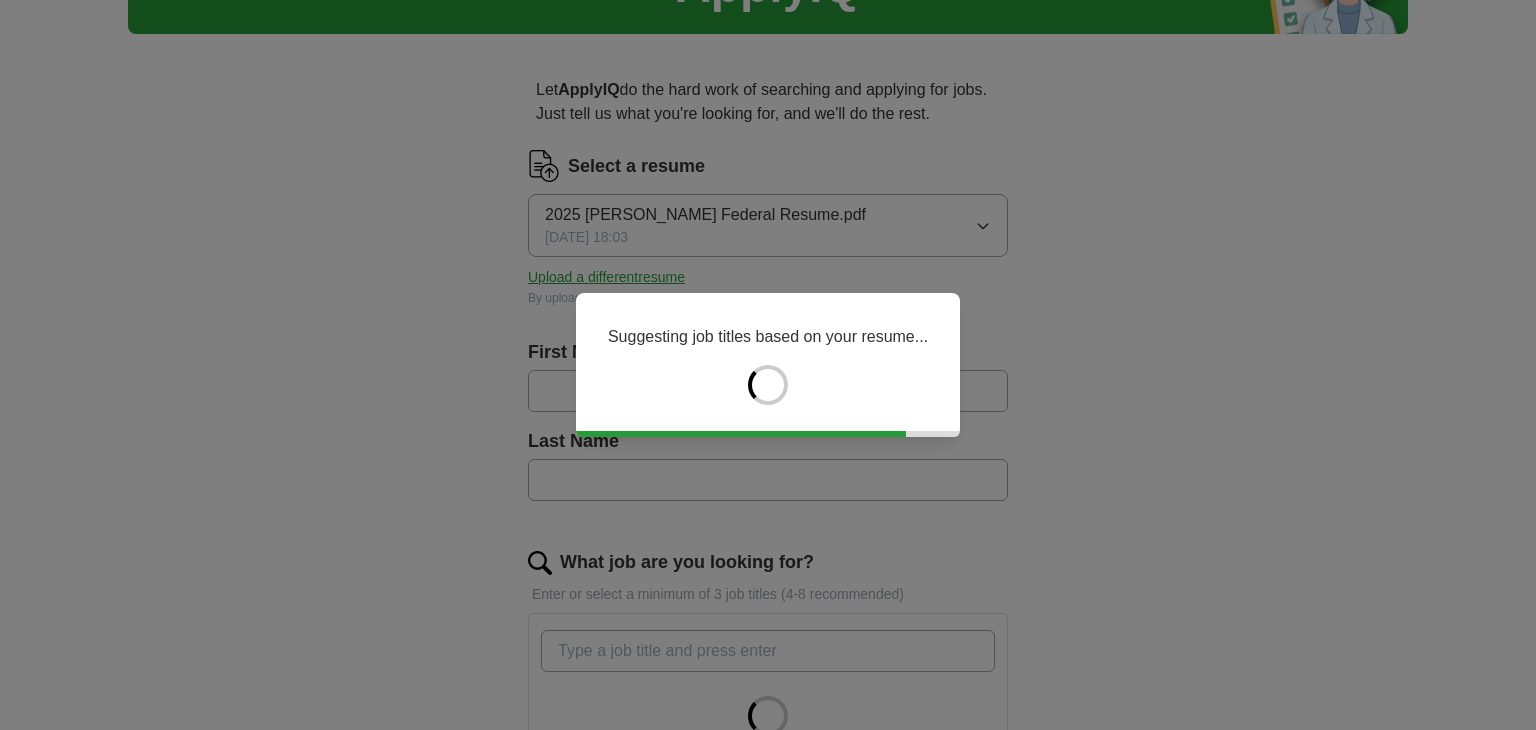 type on "*****" 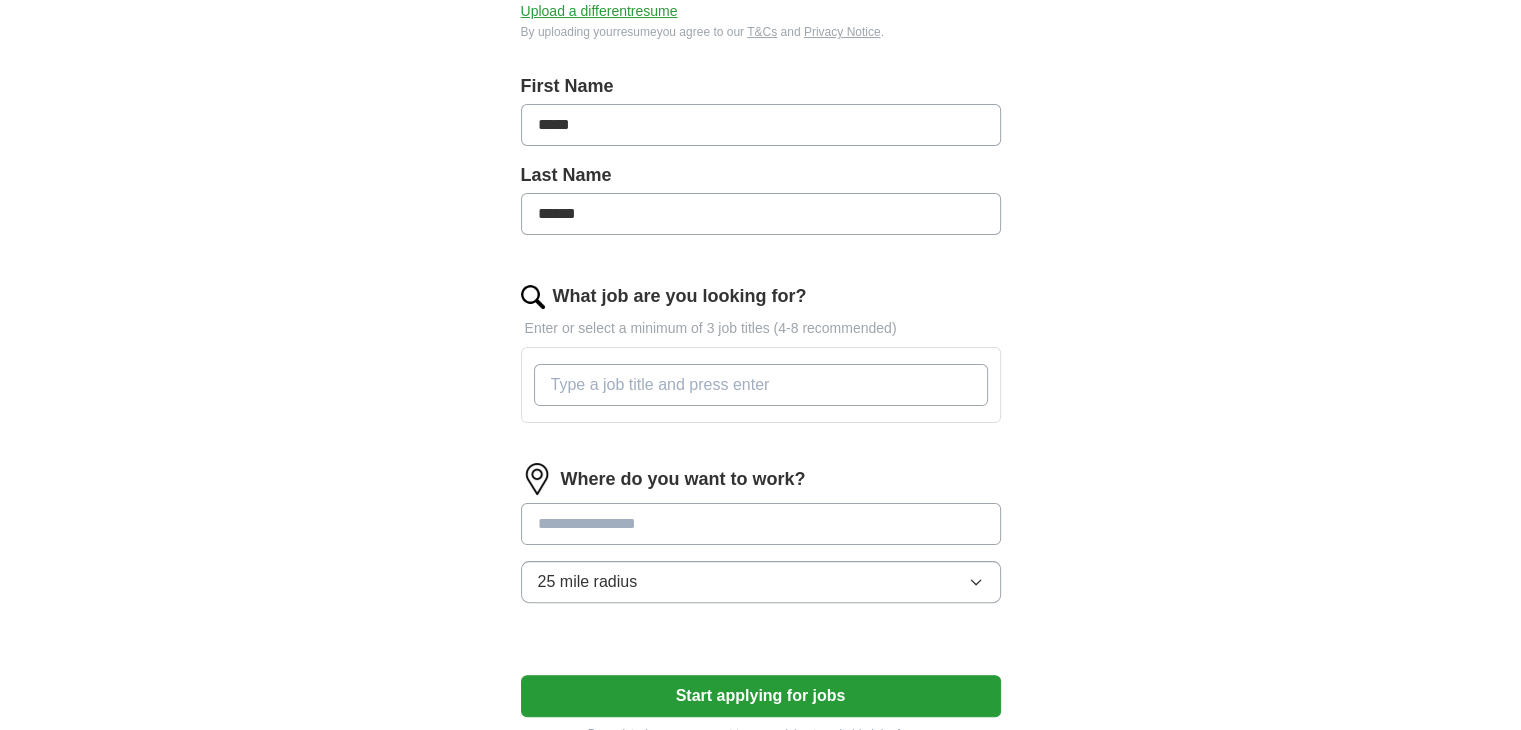 scroll, scrollTop: 423, scrollLeft: 0, axis: vertical 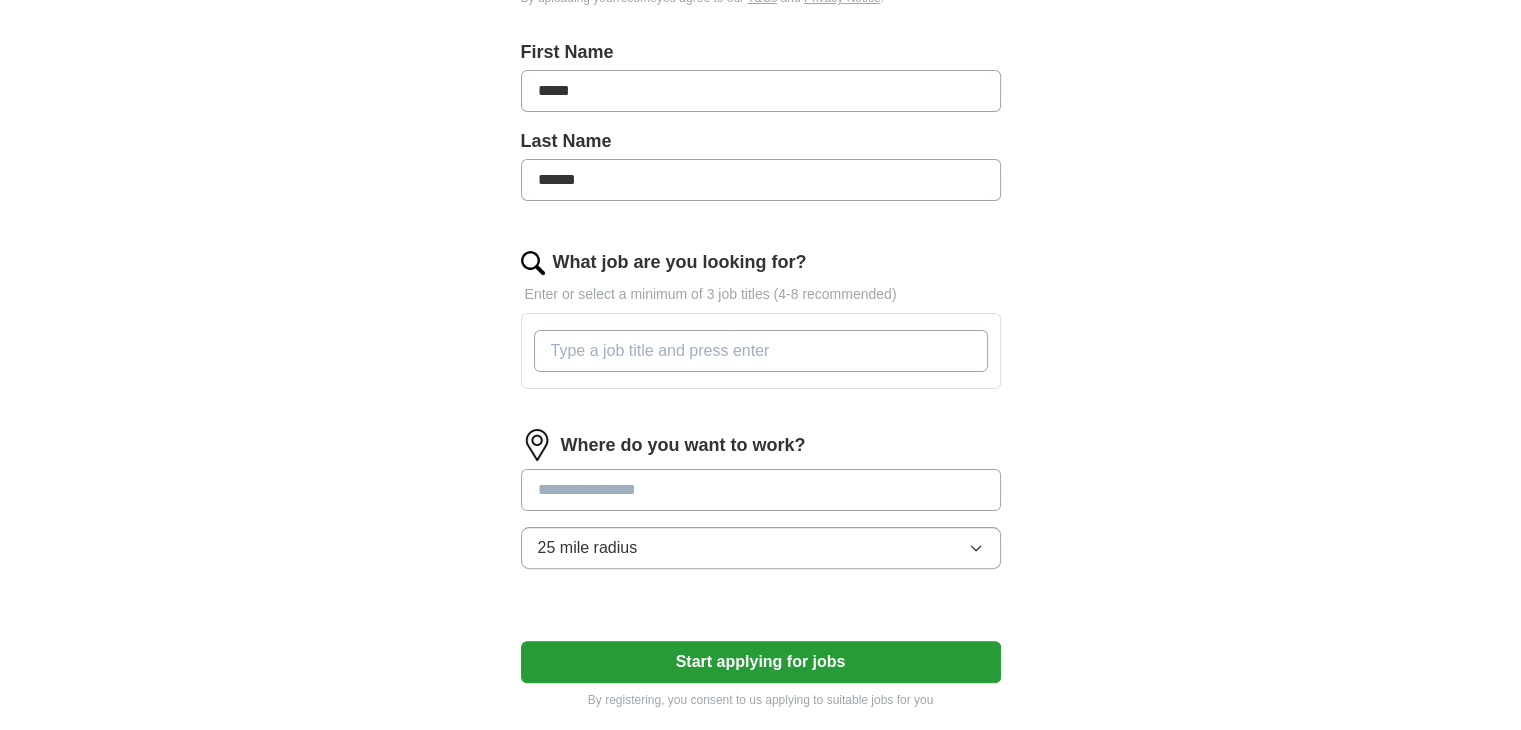click at bounding box center [761, 490] 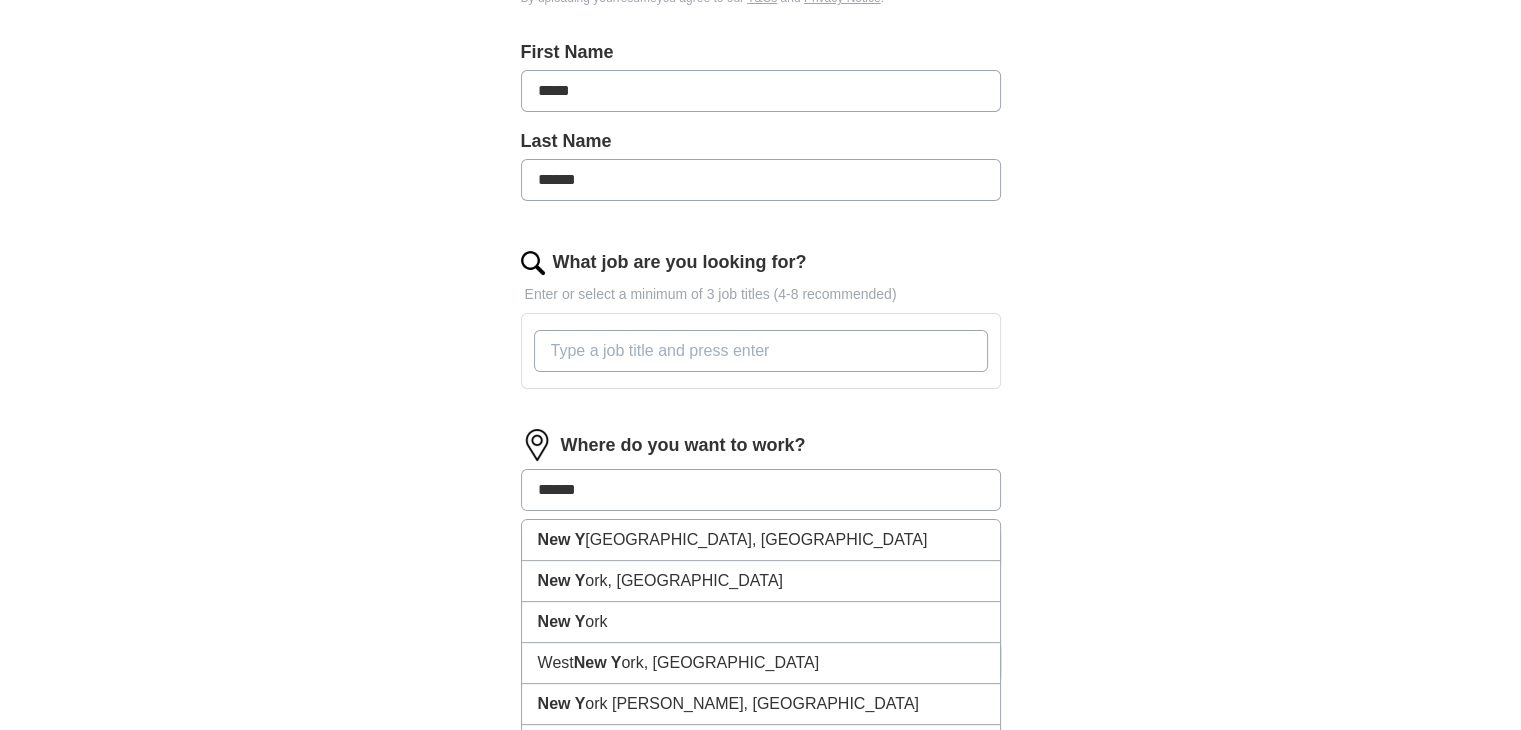 type on "*******" 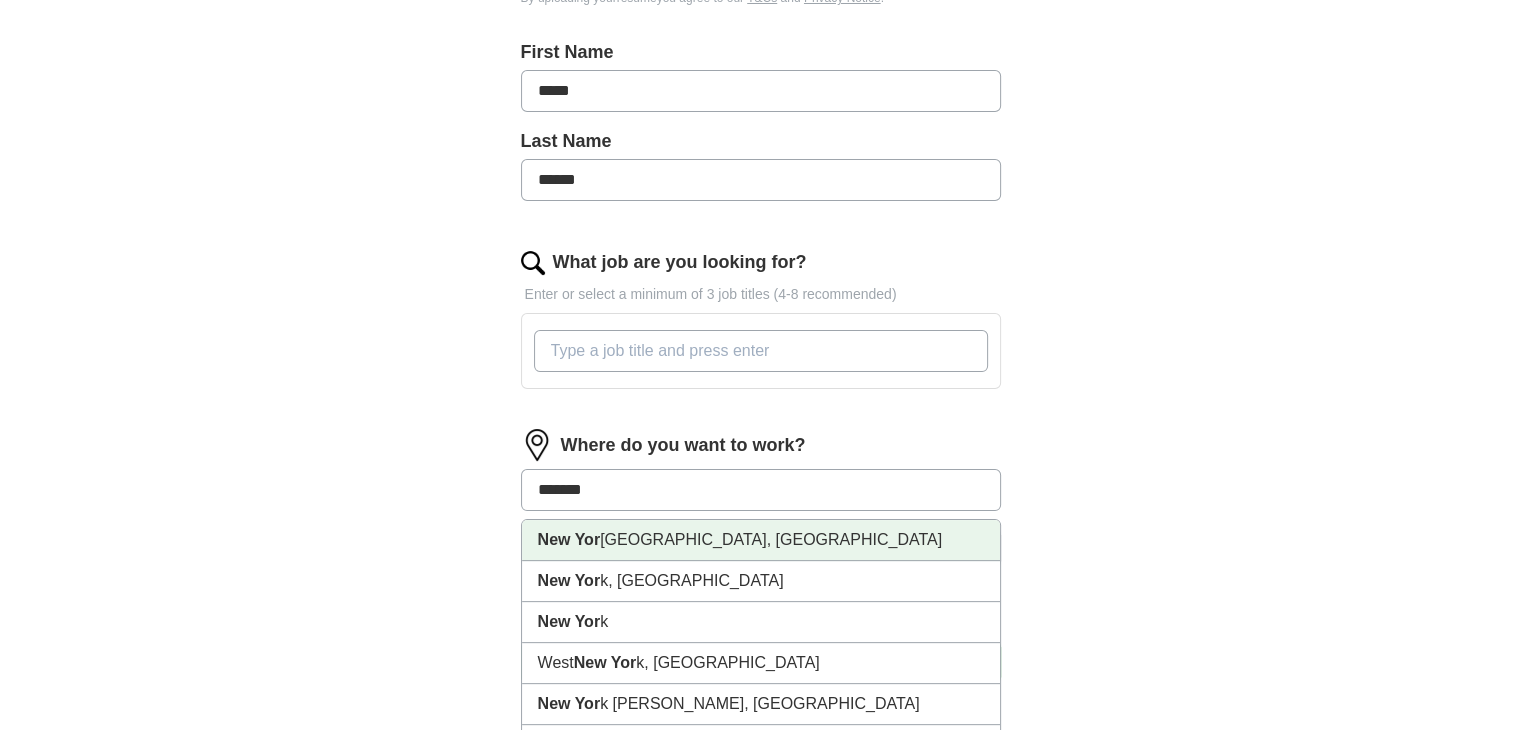 click on "[GEOGRAPHIC_DATA], [GEOGRAPHIC_DATA]" at bounding box center (761, 540) 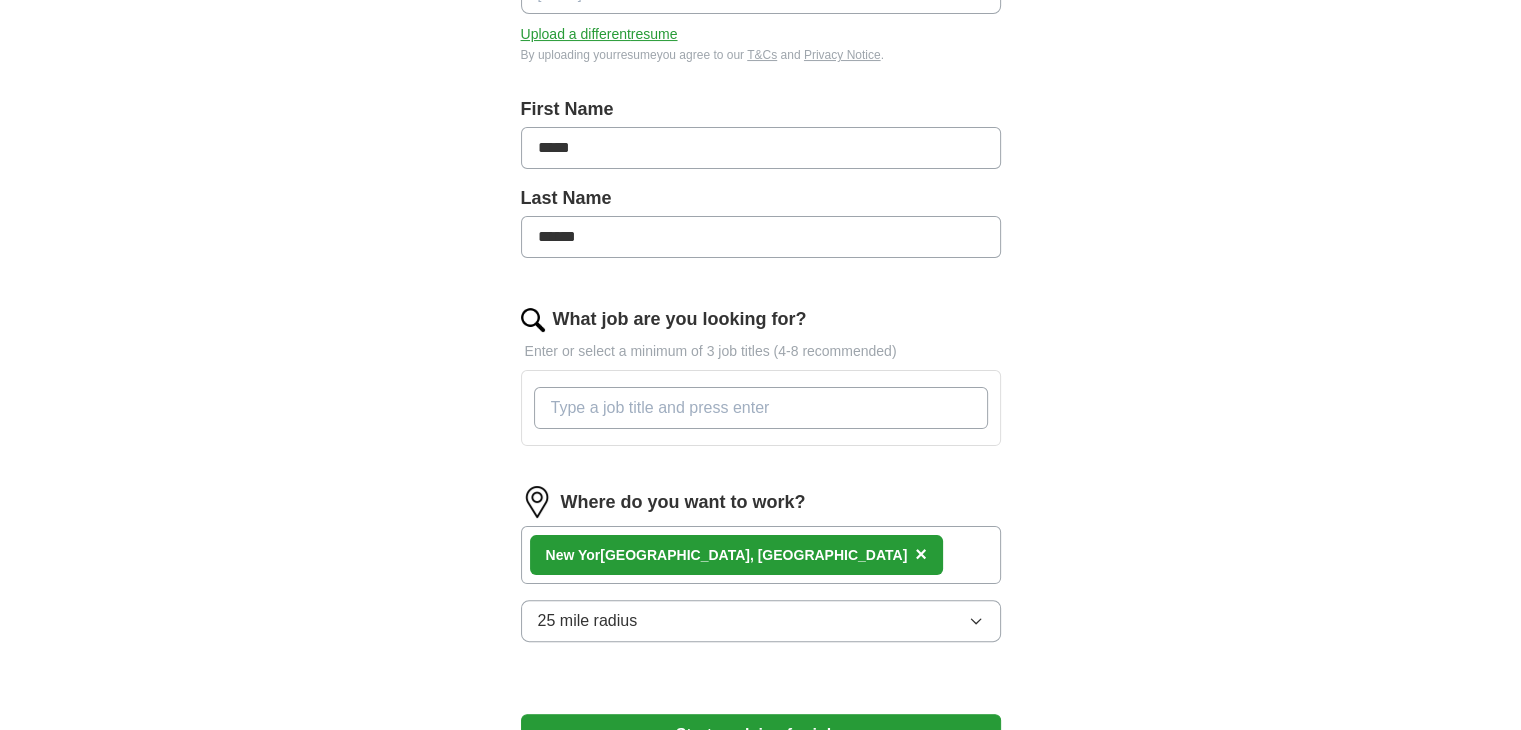 scroll, scrollTop: 423, scrollLeft: 0, axis: vertical 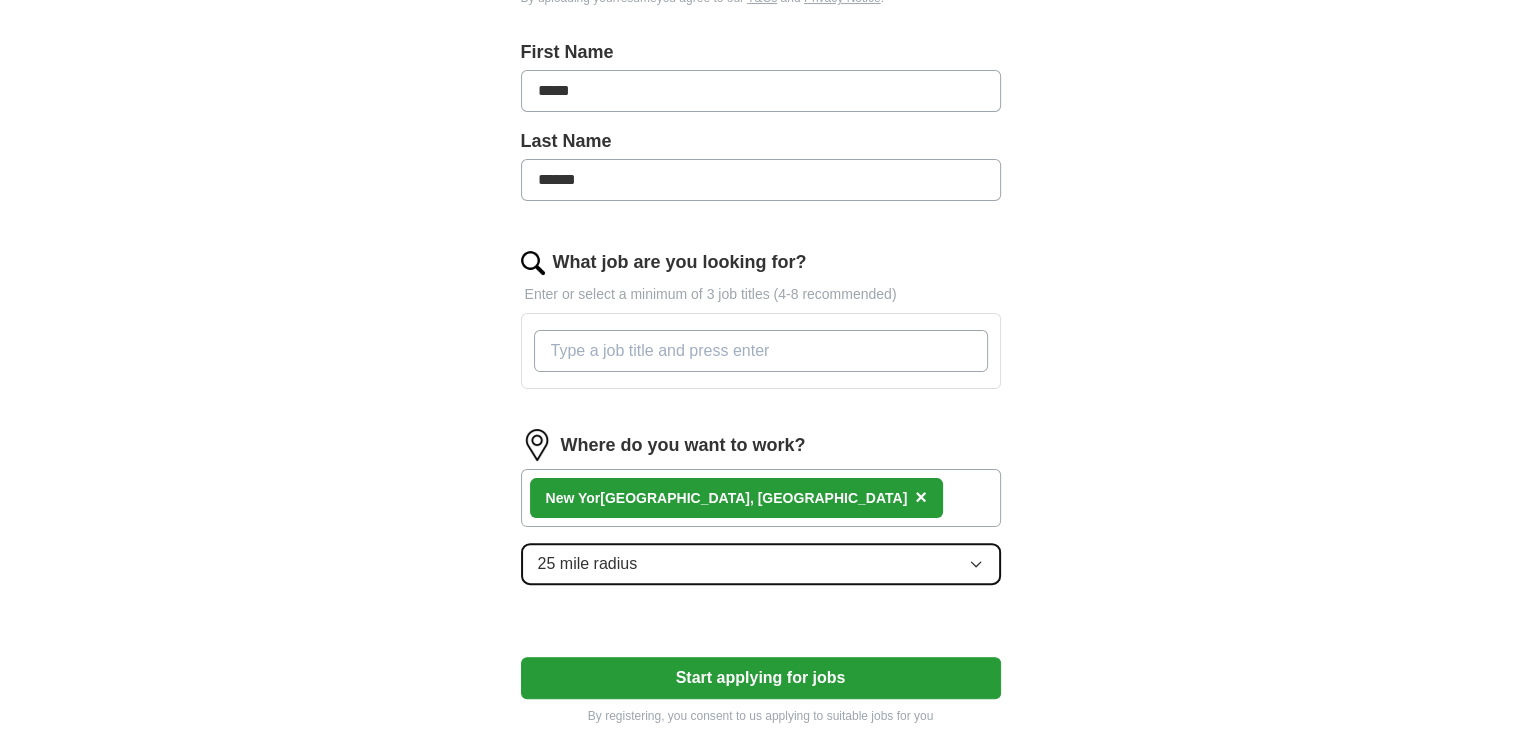 click on "25 mile radius" at bounding box center (761, 564) 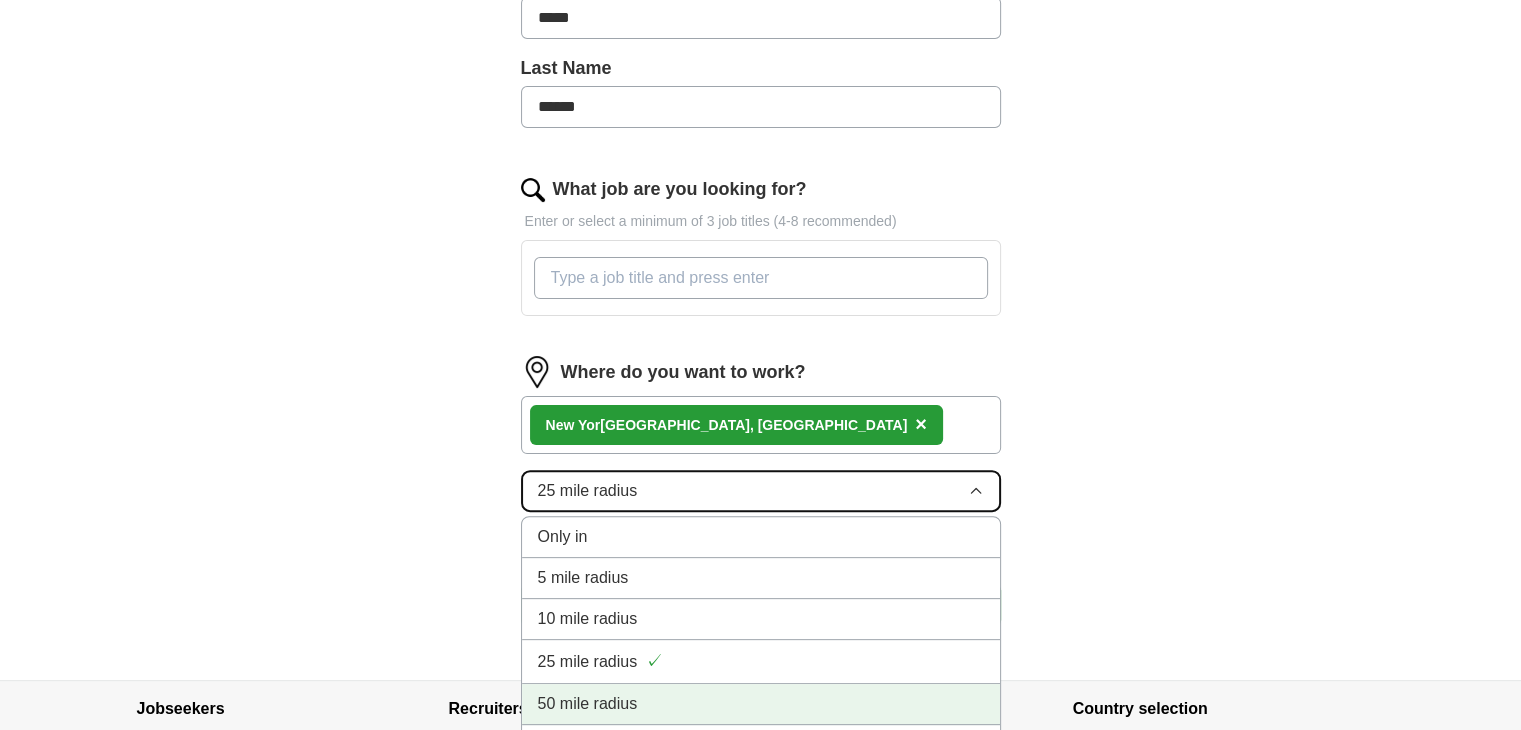 scroll, scrollTop: 623, scrollLeft: 0, axis: vertical 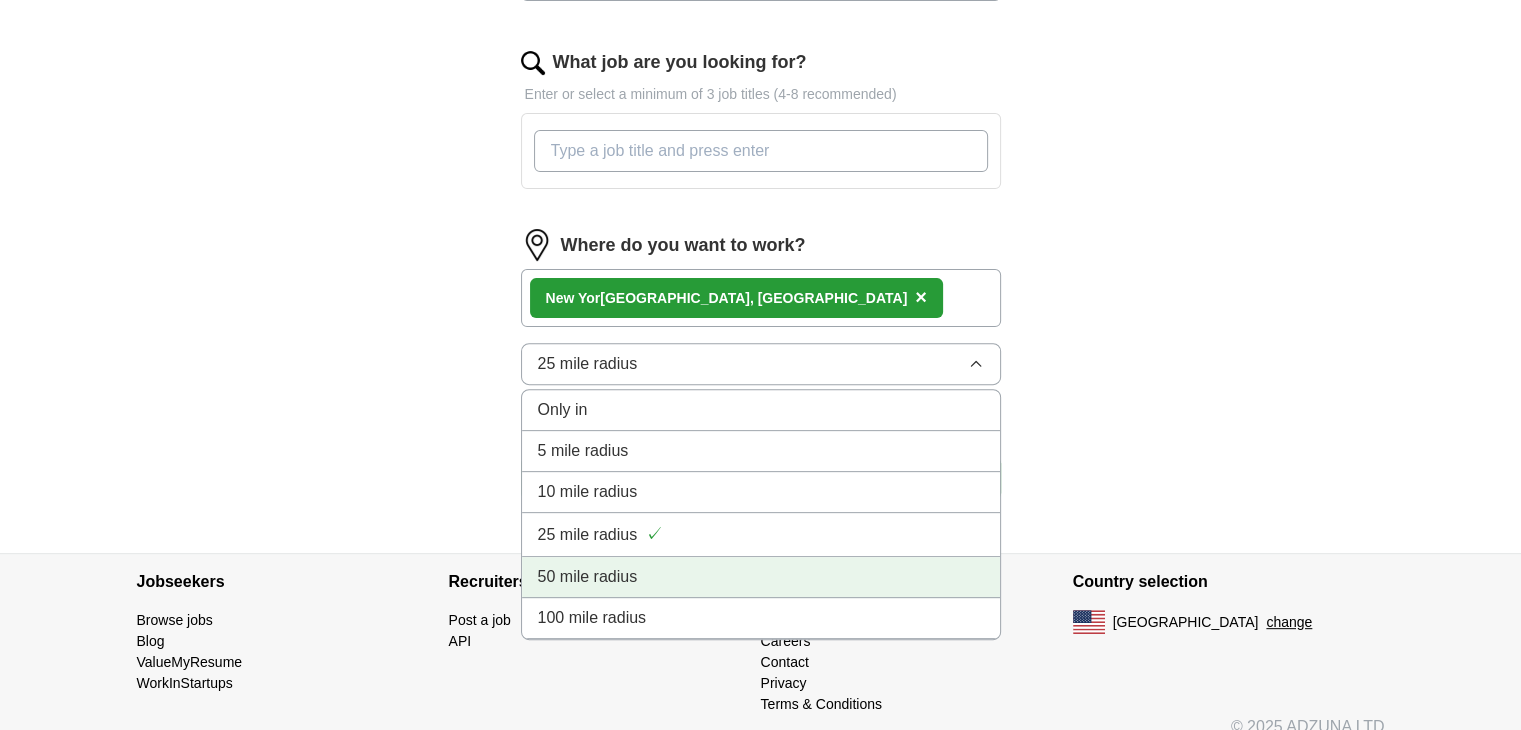 click on "50 mile radius" at bounding box center [588, 577] 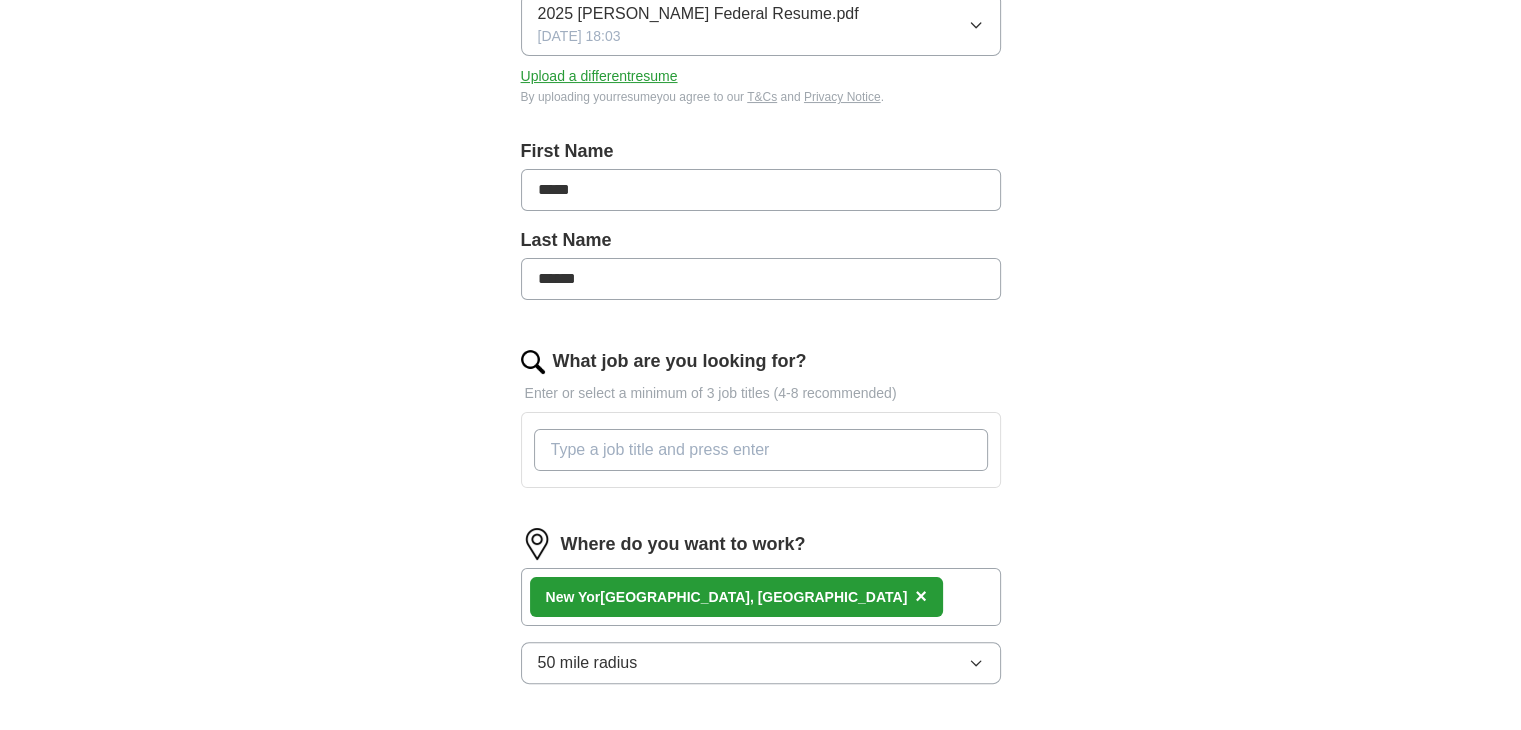 scroll, scrollTop: 323, scrollLeft: 0, axis: vertical 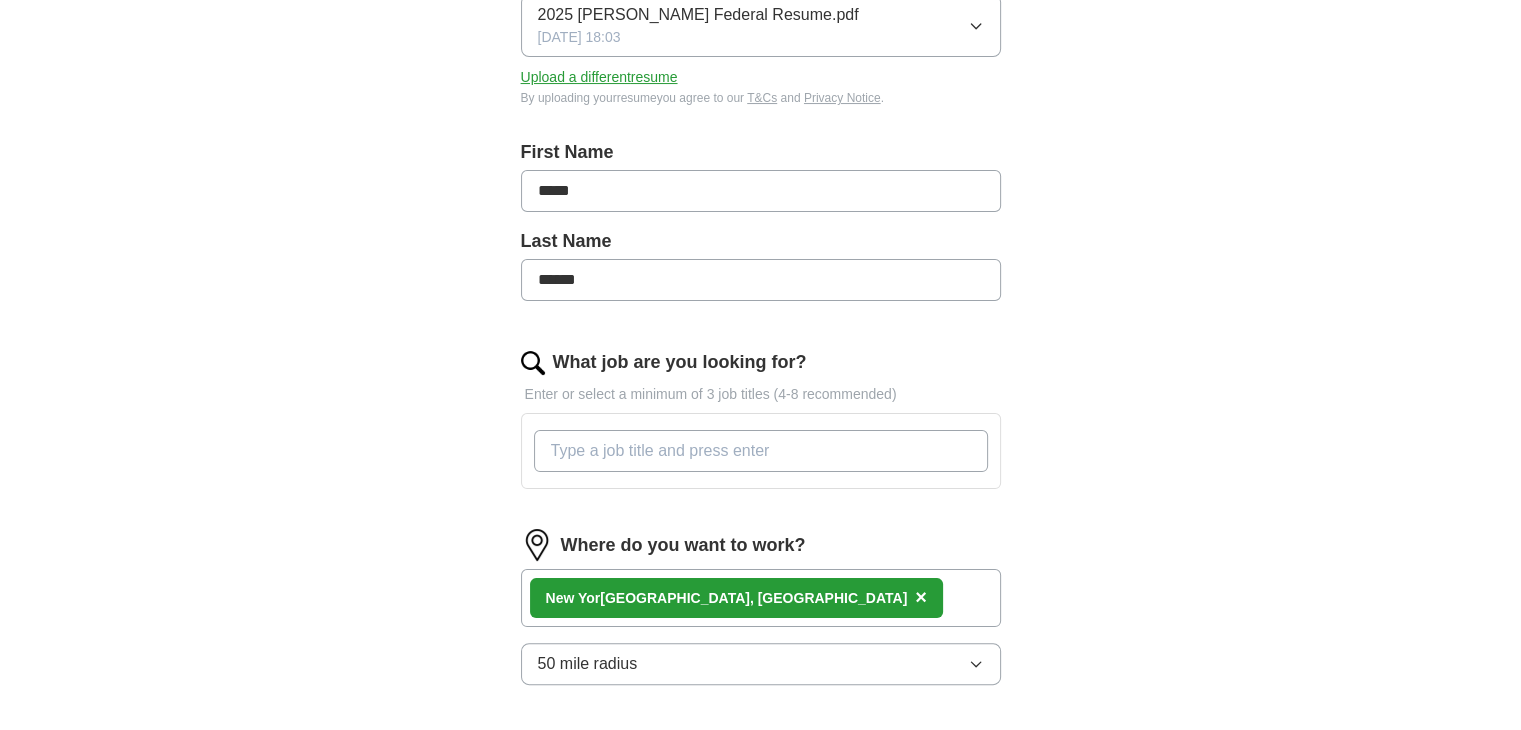 click on "What job are you looking for?" at bounding box center [761, 451] 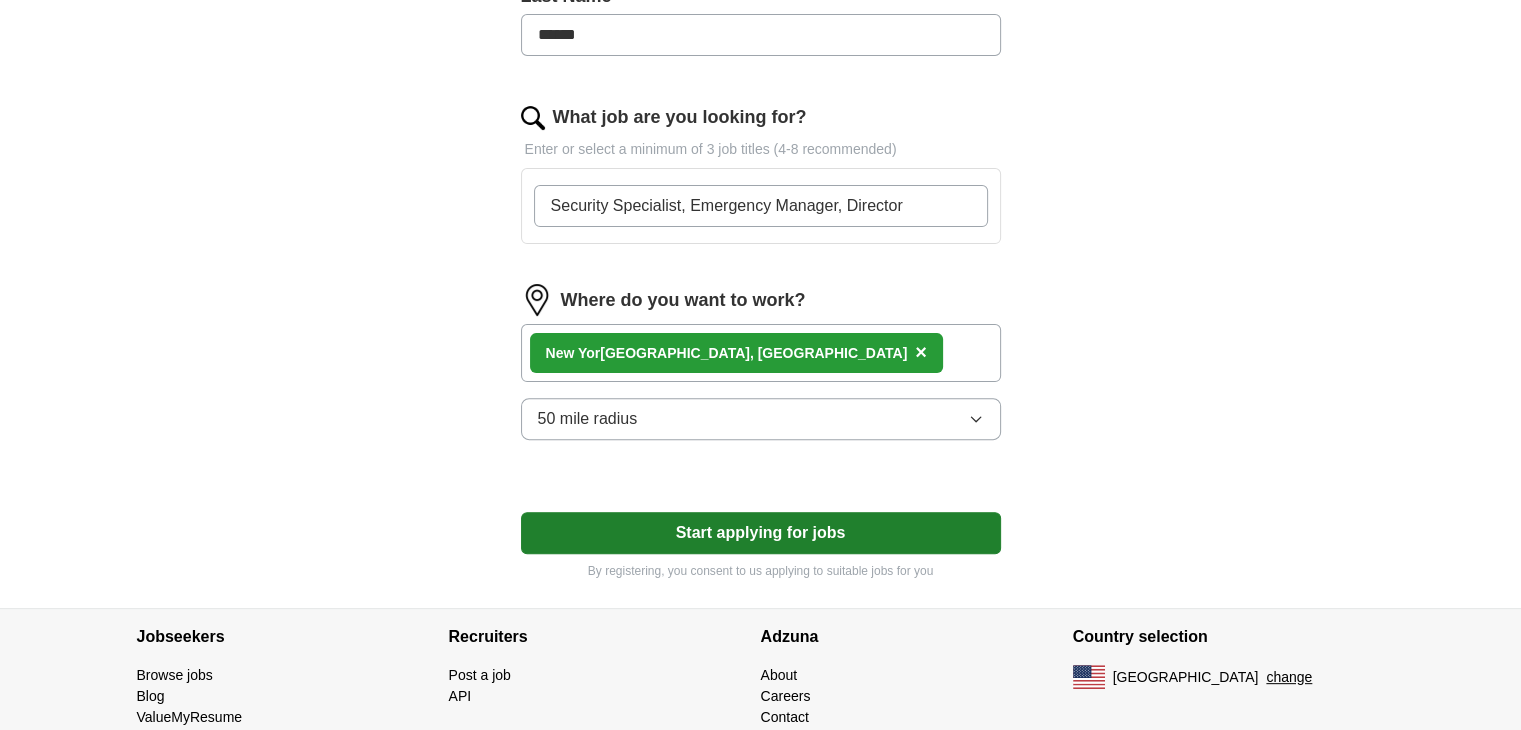 scroll, scrollTop: 623, scrollLeft: 0, axis: vertical 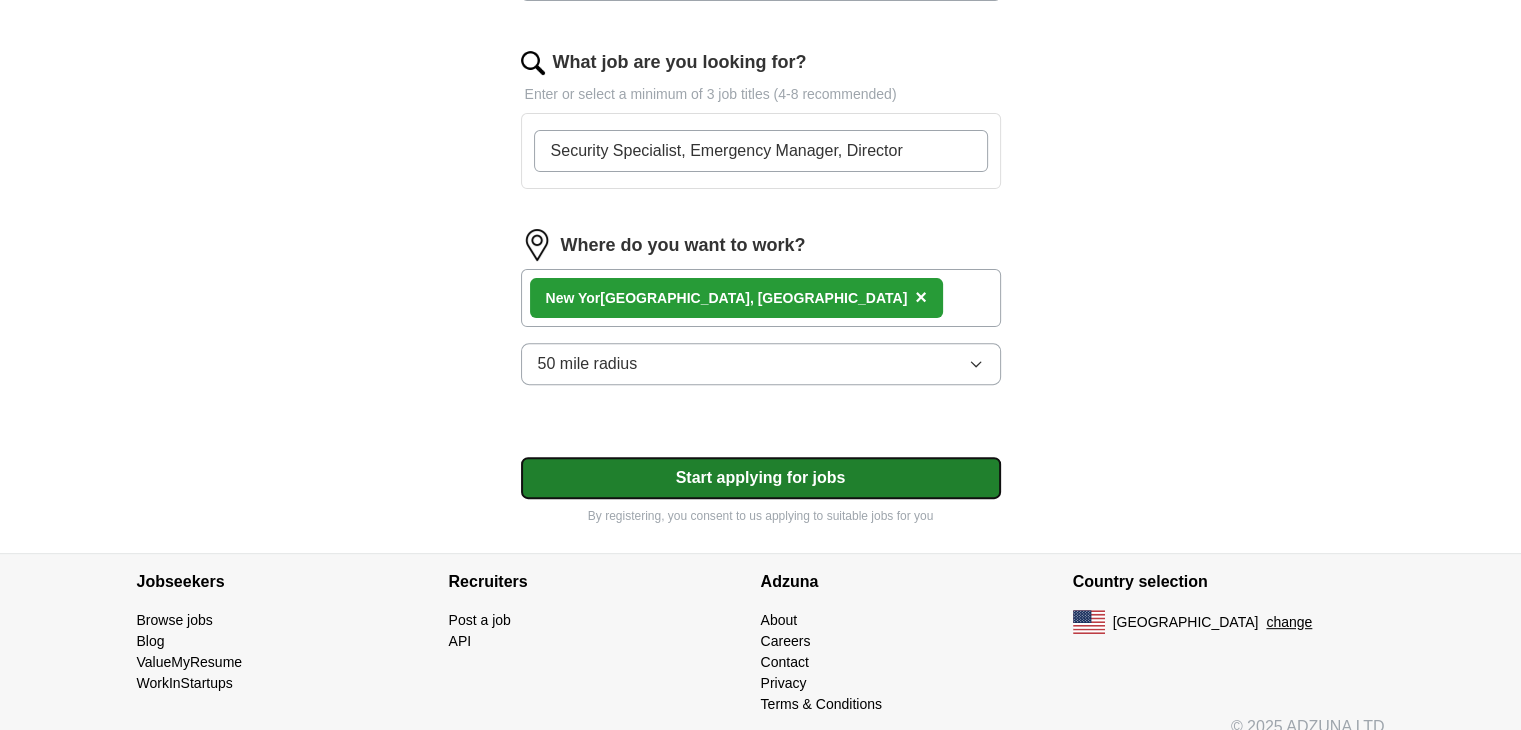 click on "Start applying for jobs" at bounding box center [761, 478] 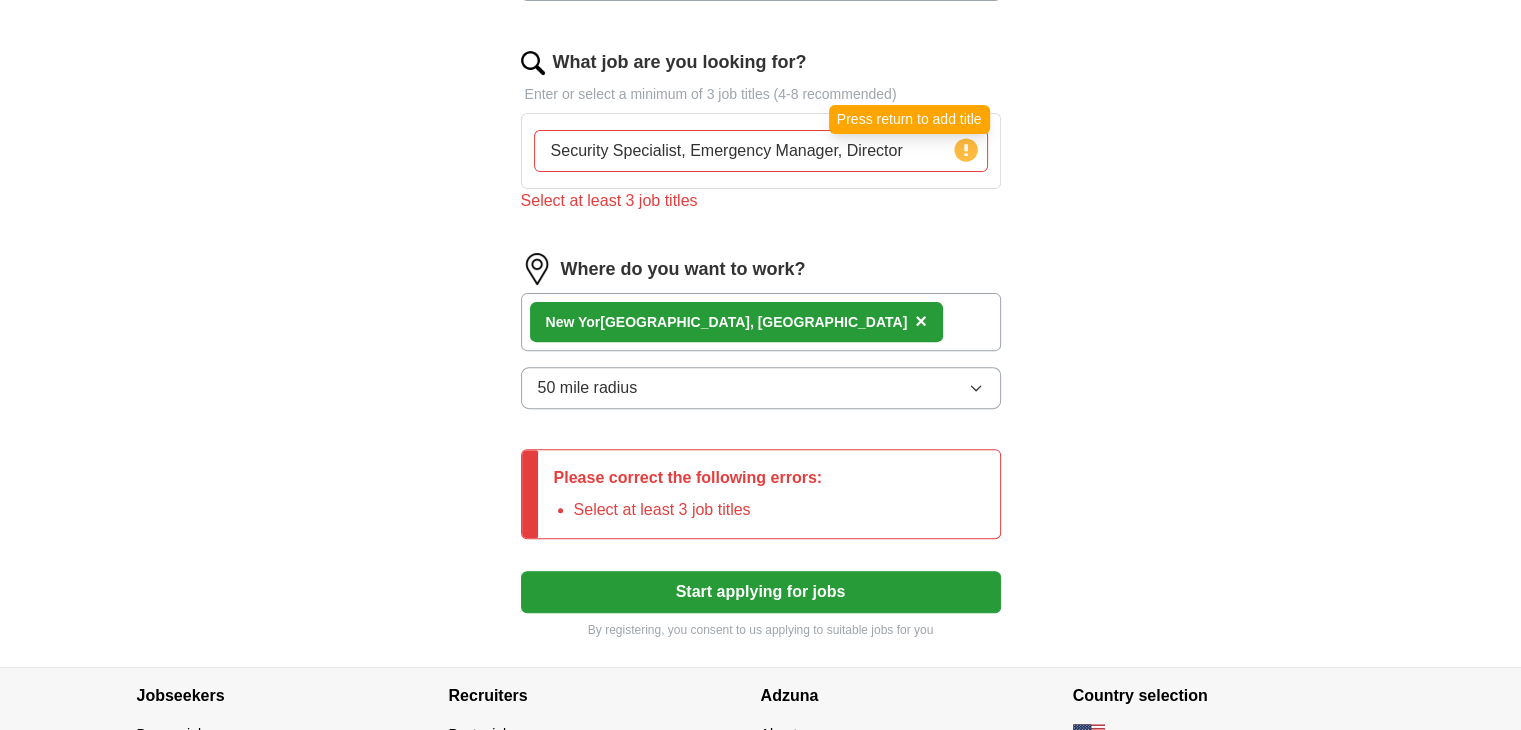 click 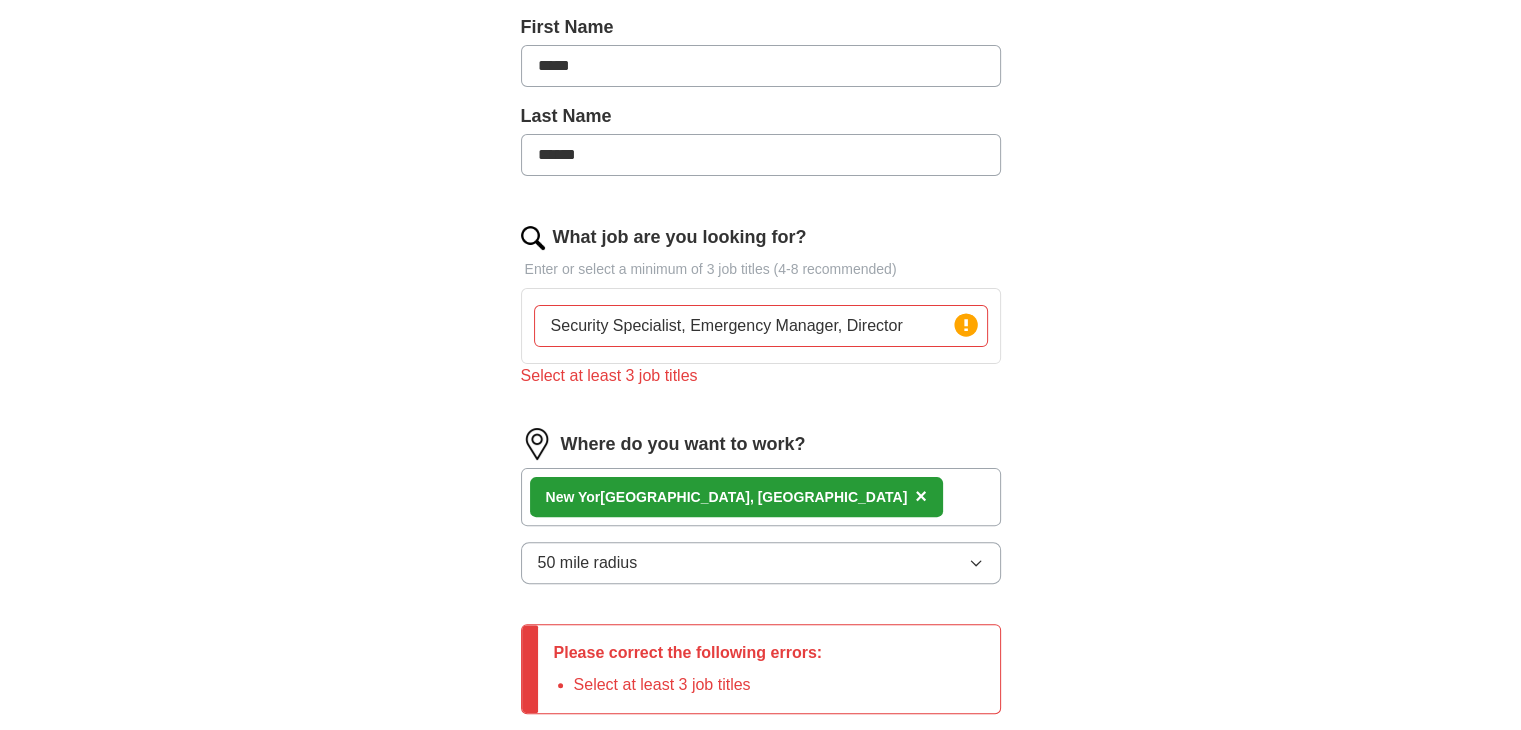 scroll, scrollTop: 423, scrollLeft: 0, axis: vertical 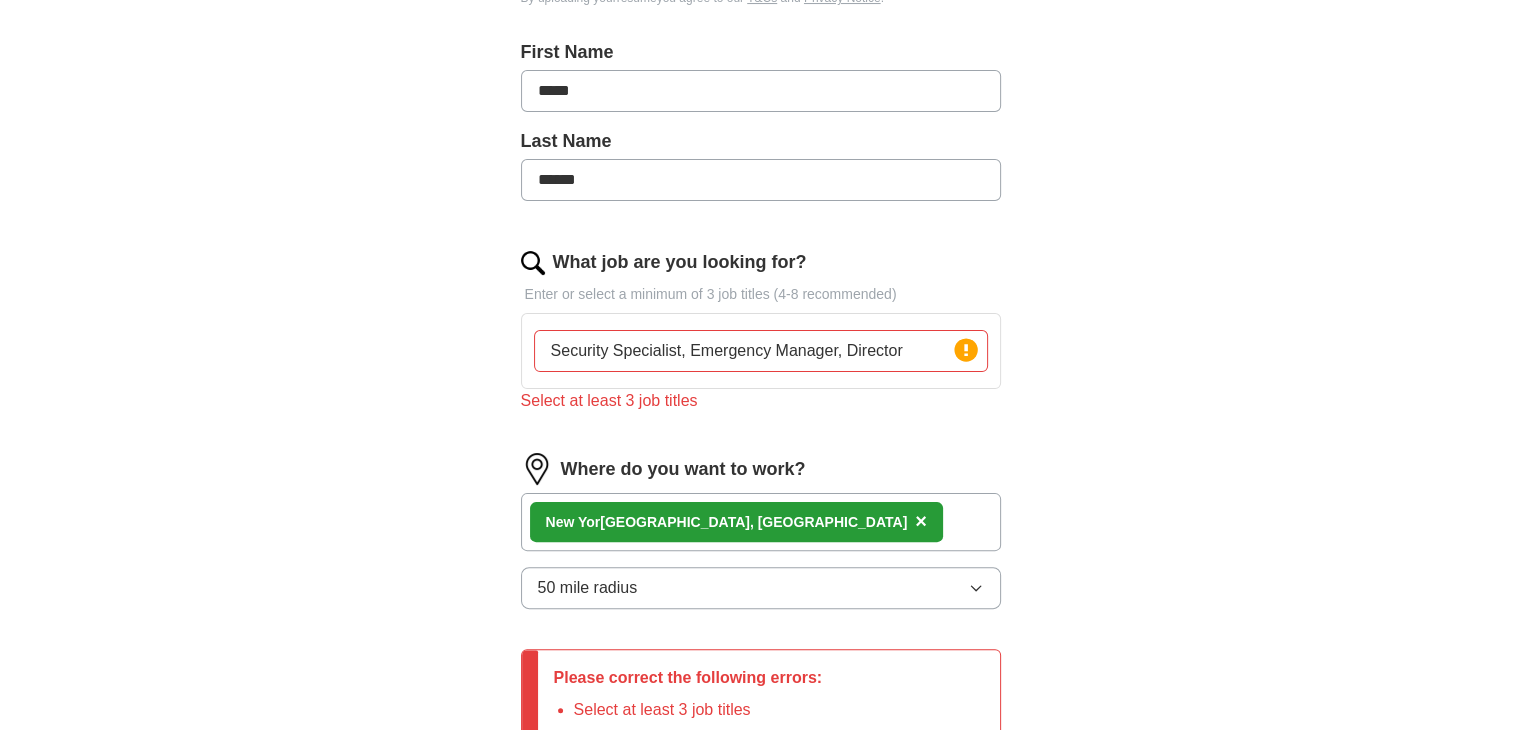 click on "Security Specialist, Emergency Manager, Director" at bounding box center (761, 351) 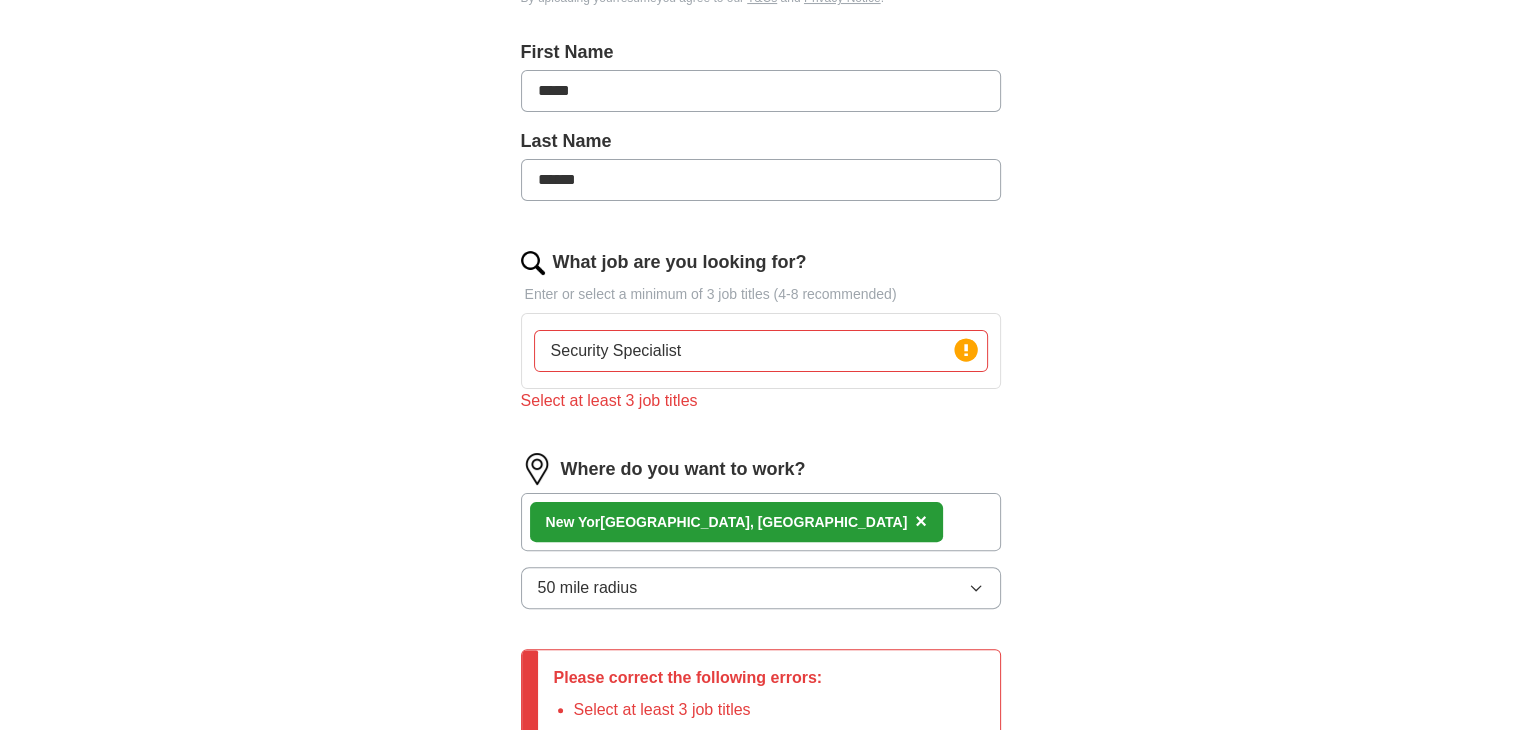 drag, startPoint x: 906, startPoint y: 354, endPoint x: 1003, endPoint y: 374, distance: 99.0404 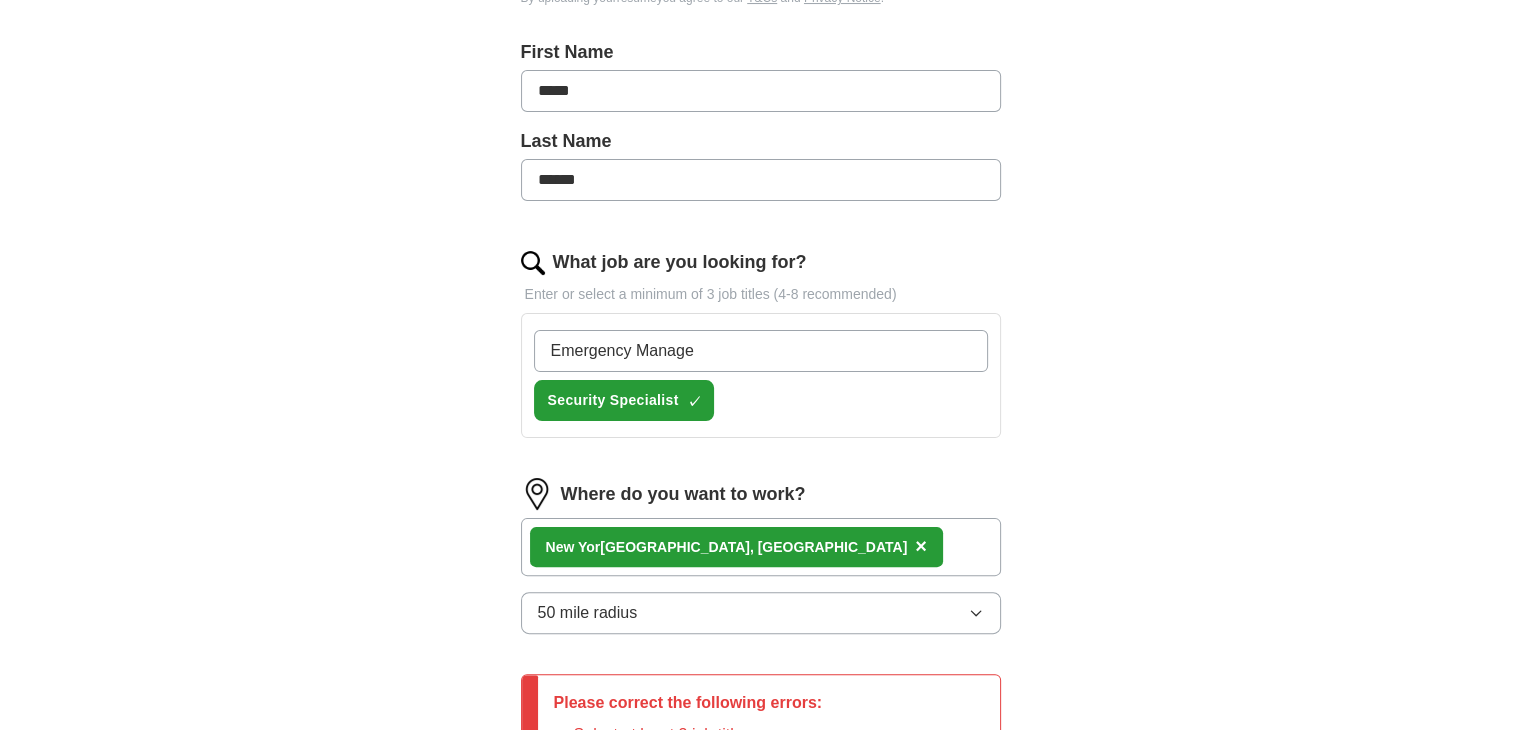 type on "Emergency Manager" 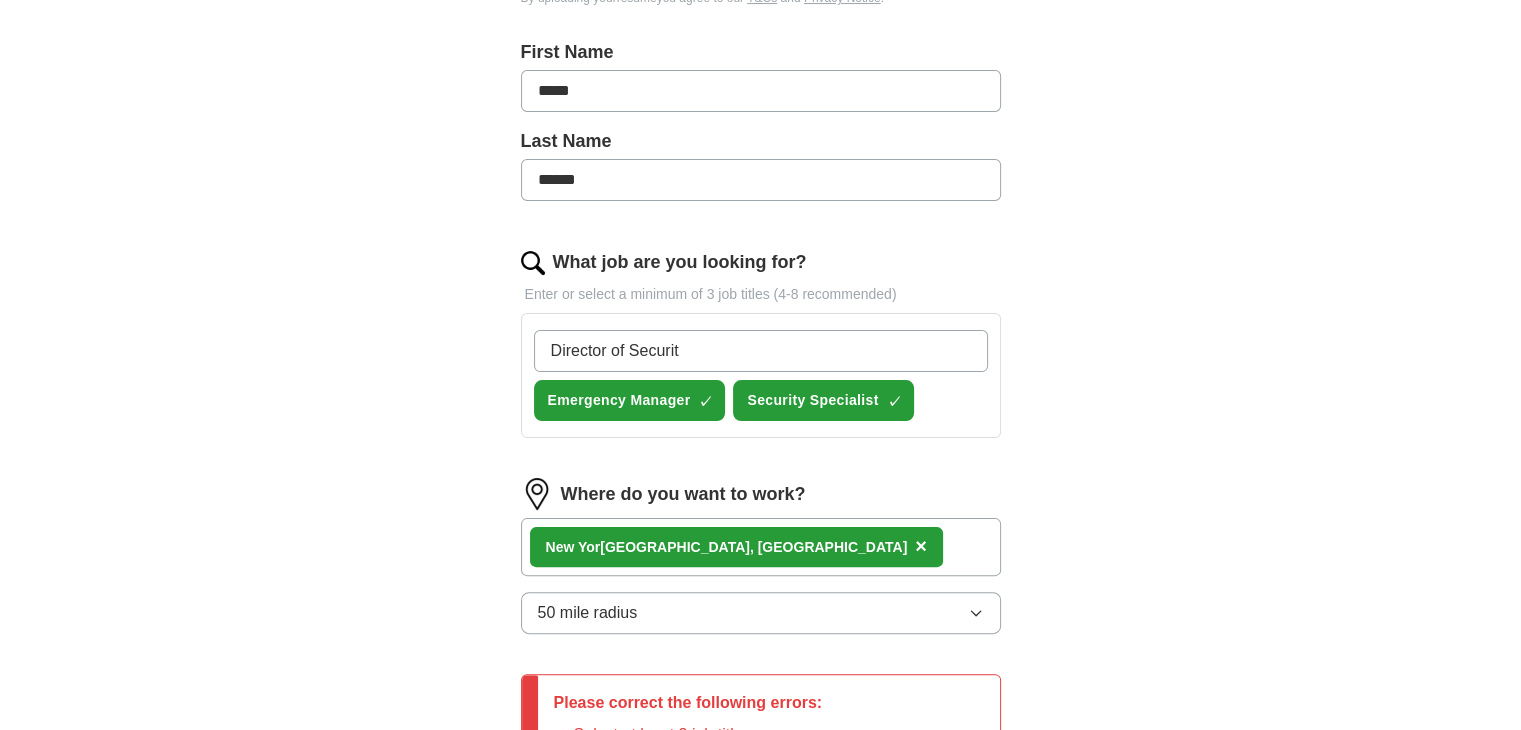 type on "Director of Security" 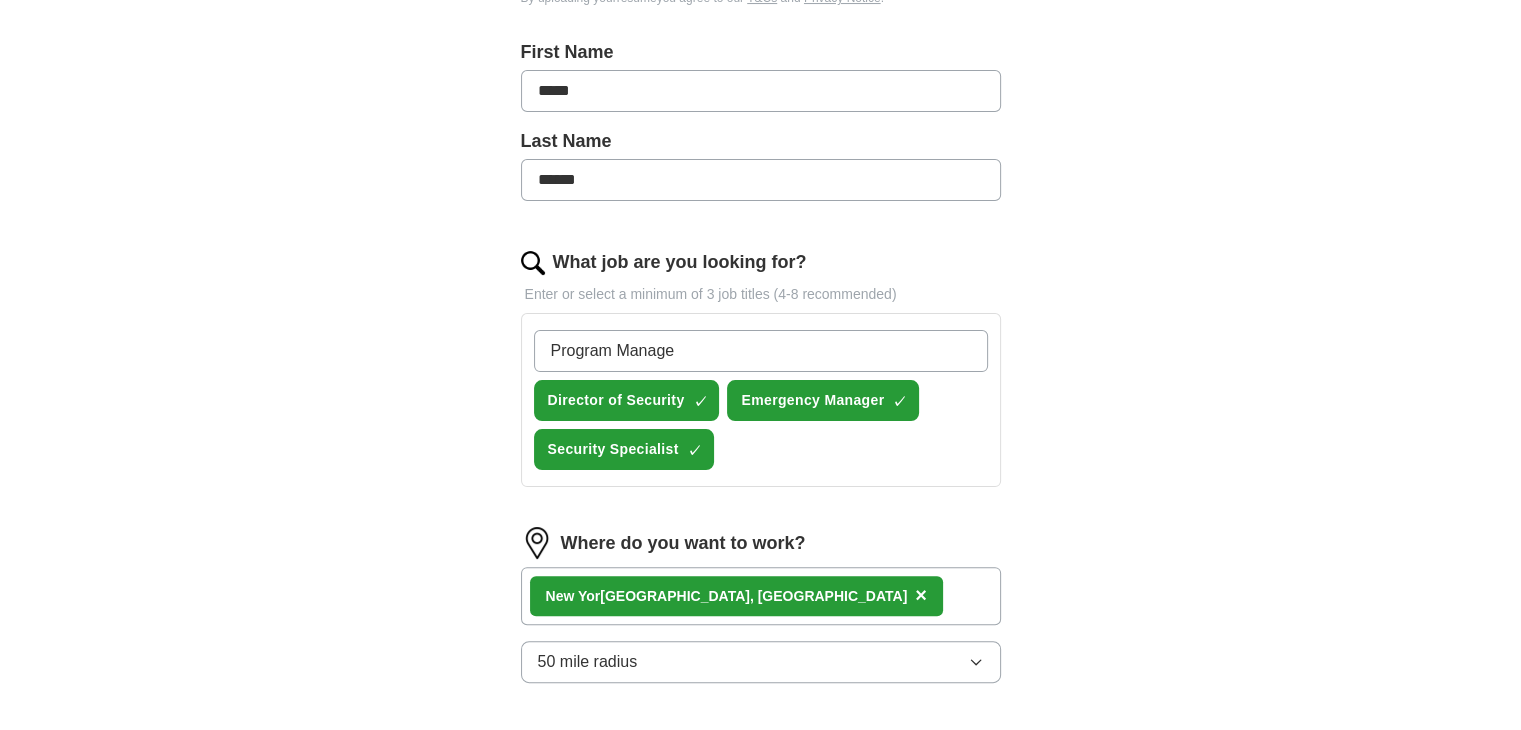 type on "Program Manager" 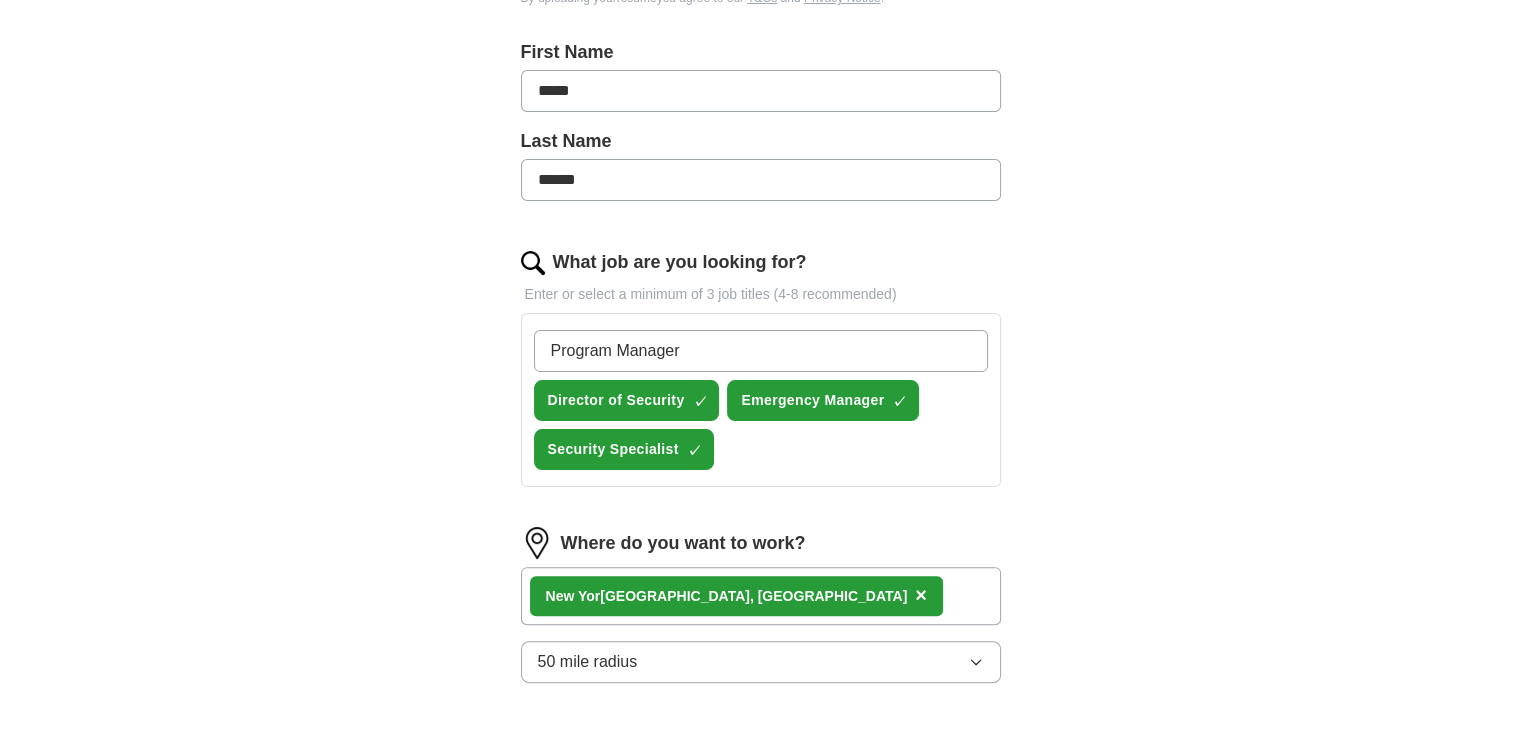 type 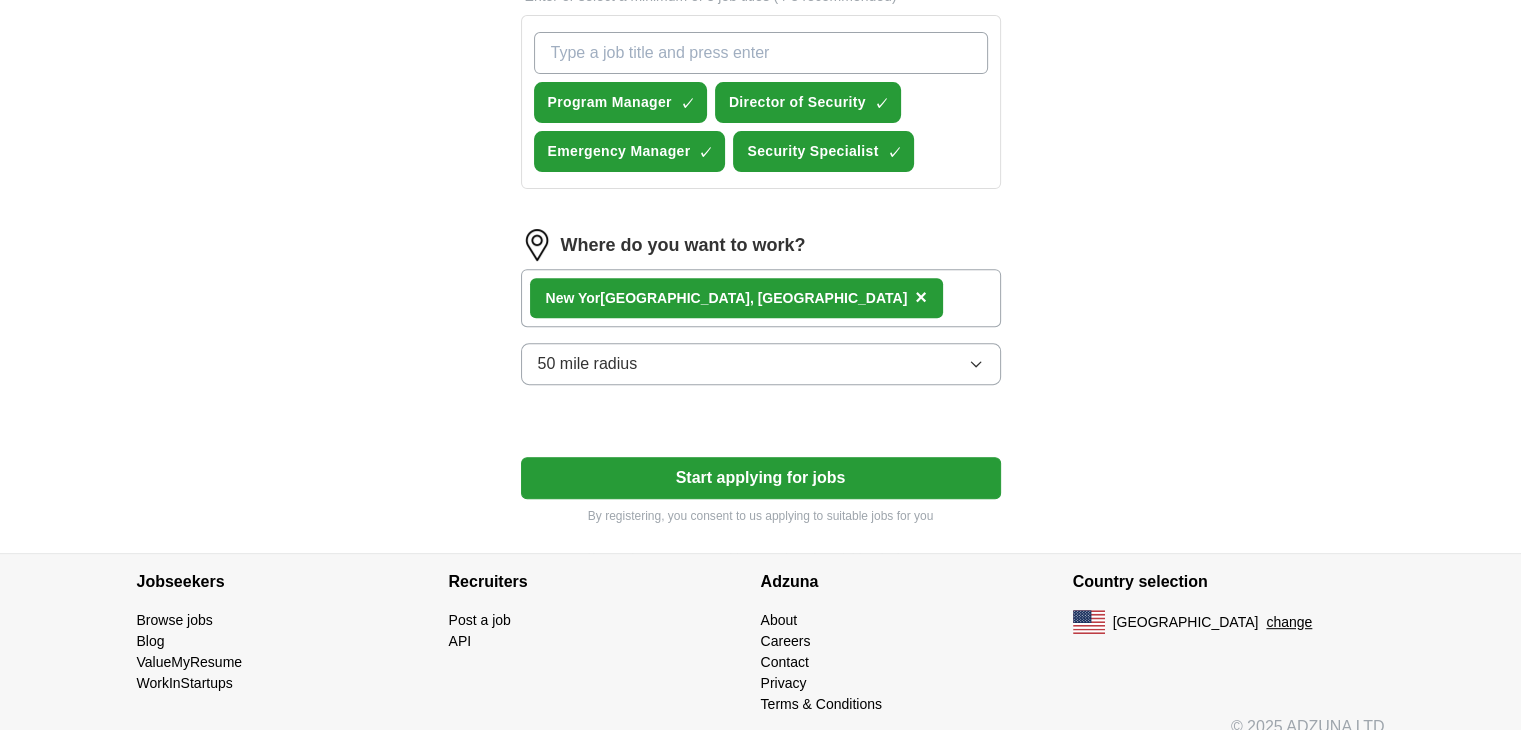 scroll, scrollTop: 723, scrollLeft: 0, axis: vertical 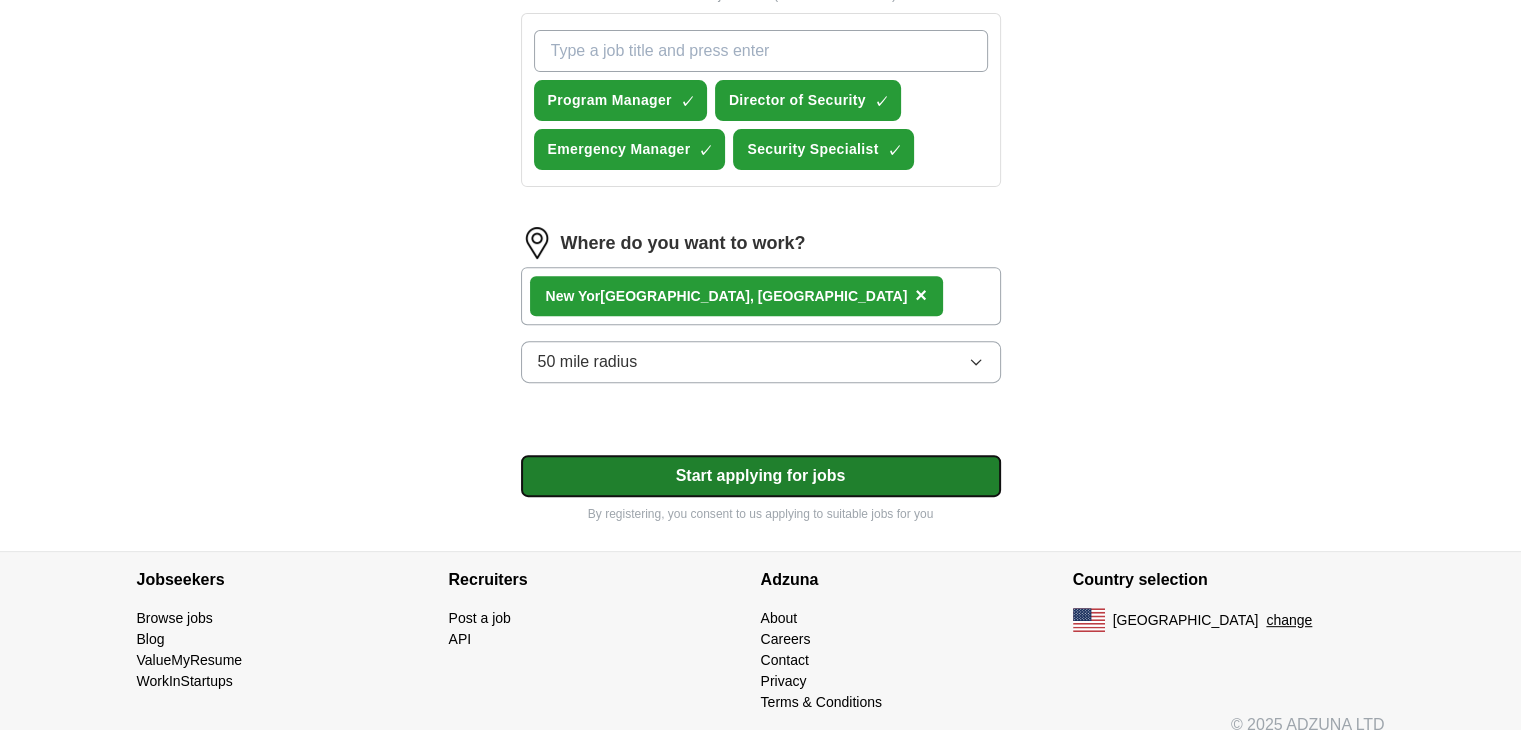 click on "Start applying for jobs" at bounding box center [761, 476] 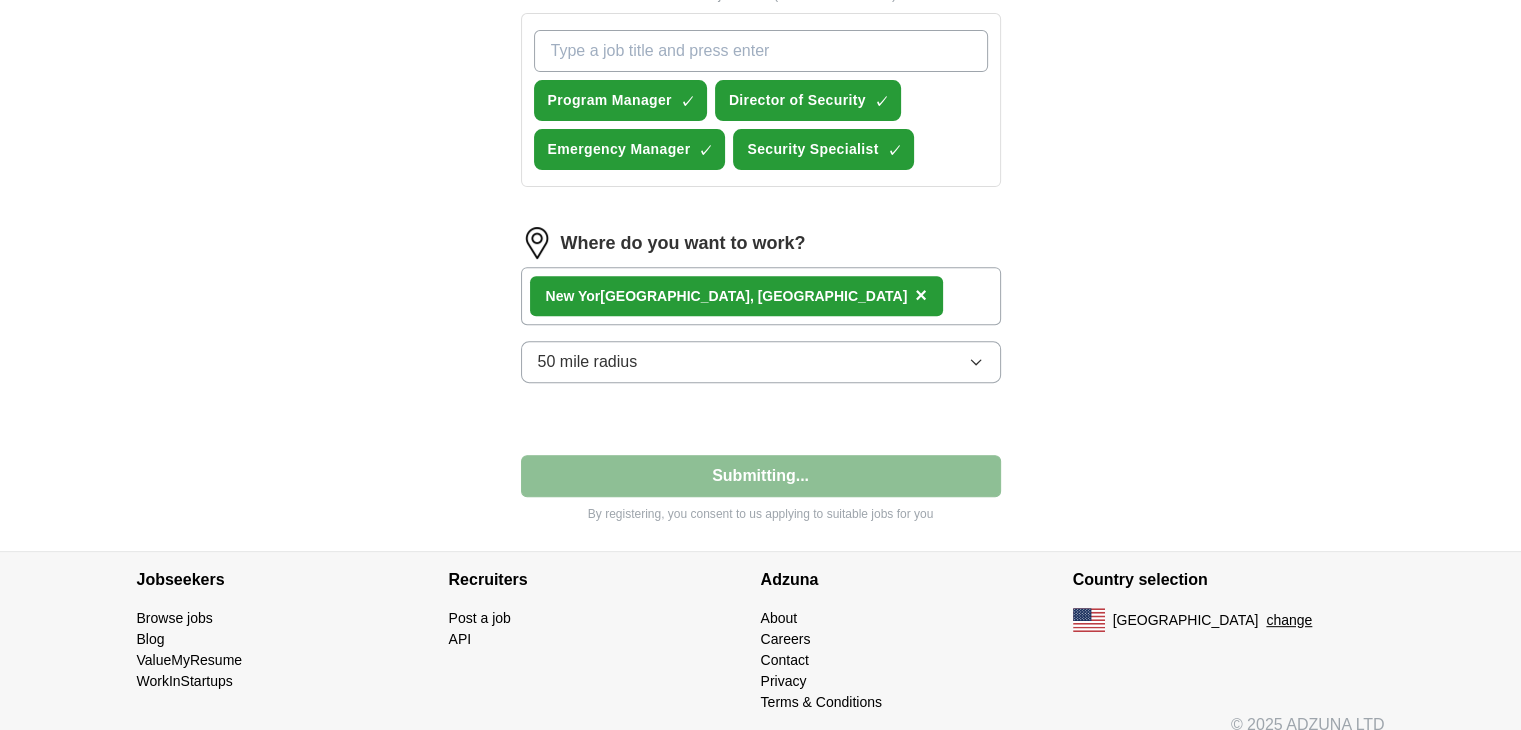 select on "**" 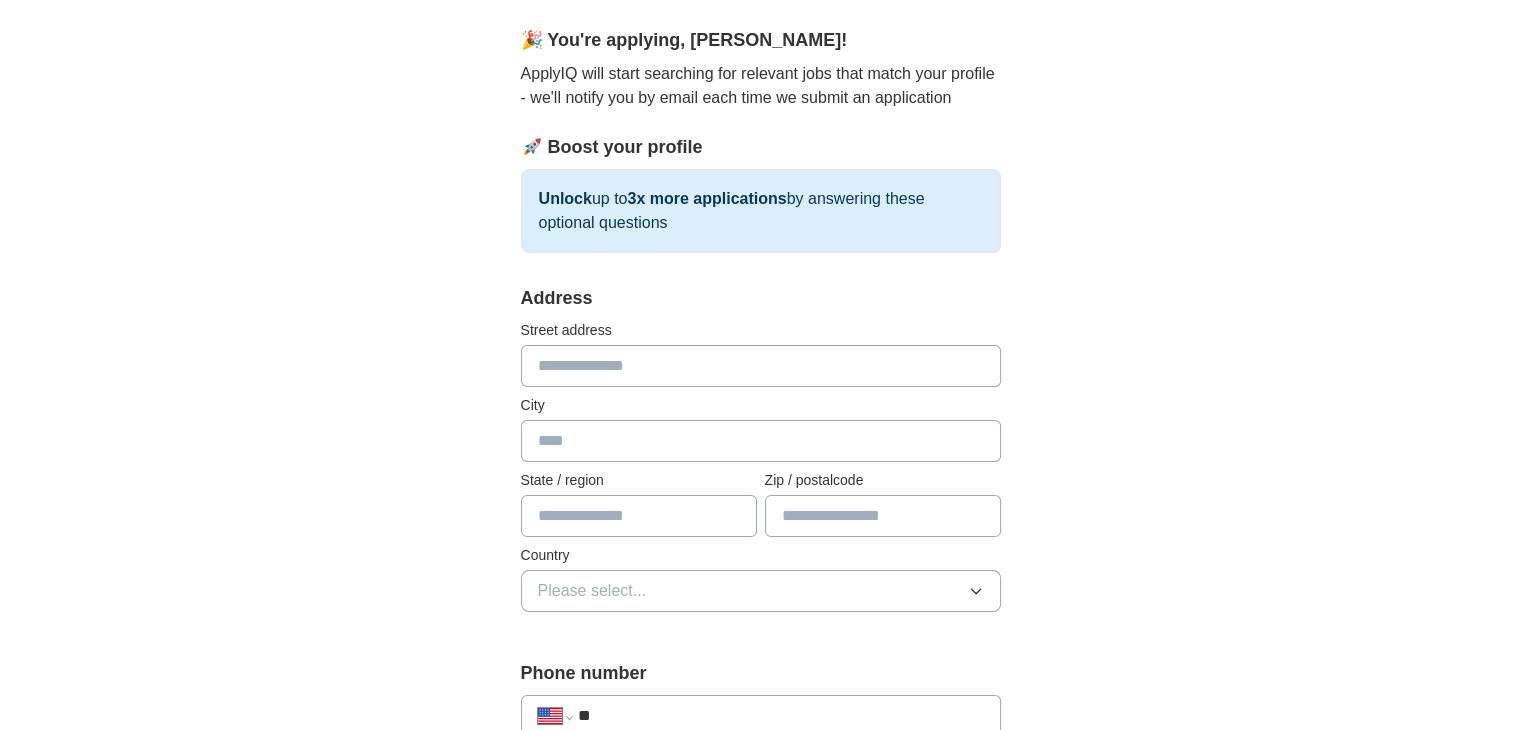 scroll, scrollTop: 200, scrollLeft: 0, axis: vertical 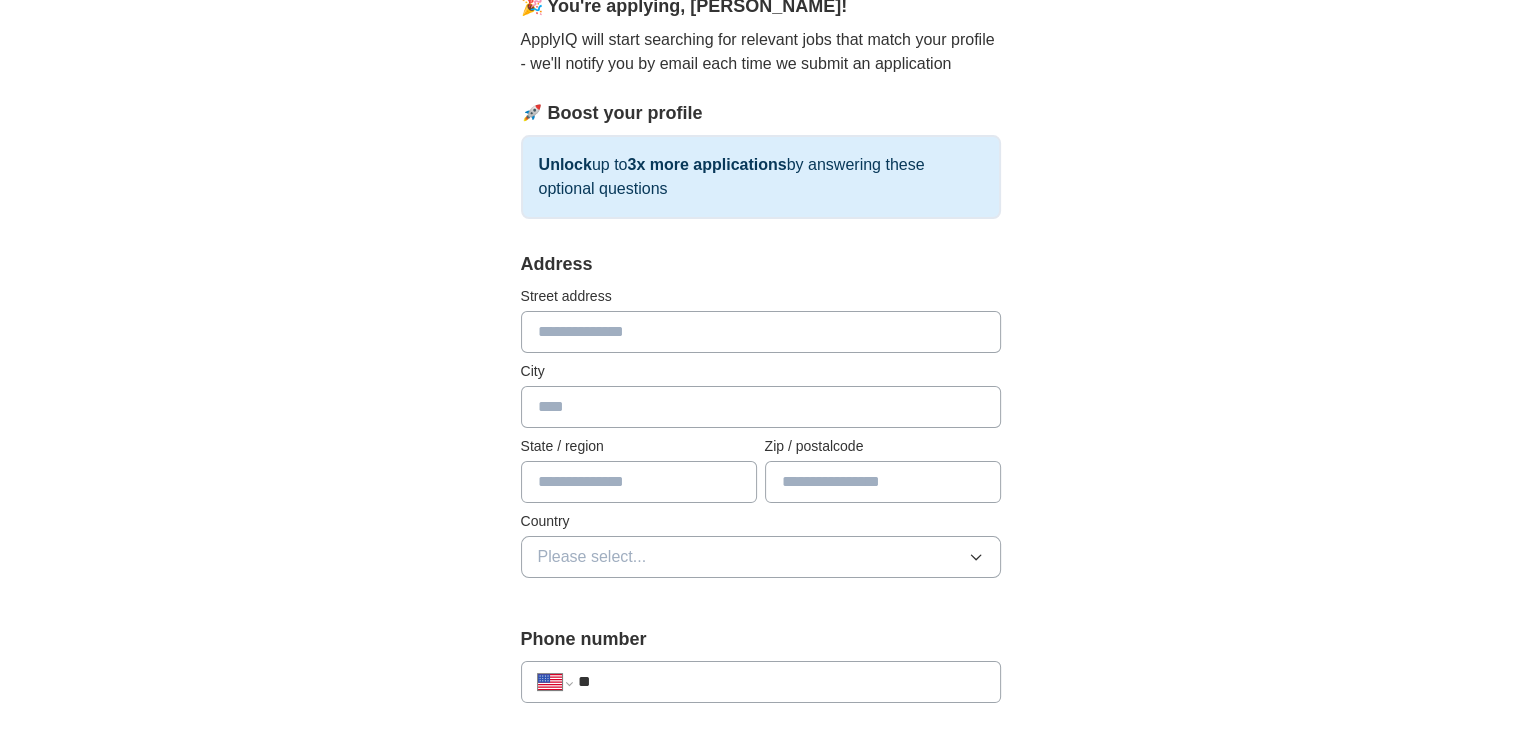 click at bounding box center [761, 332] 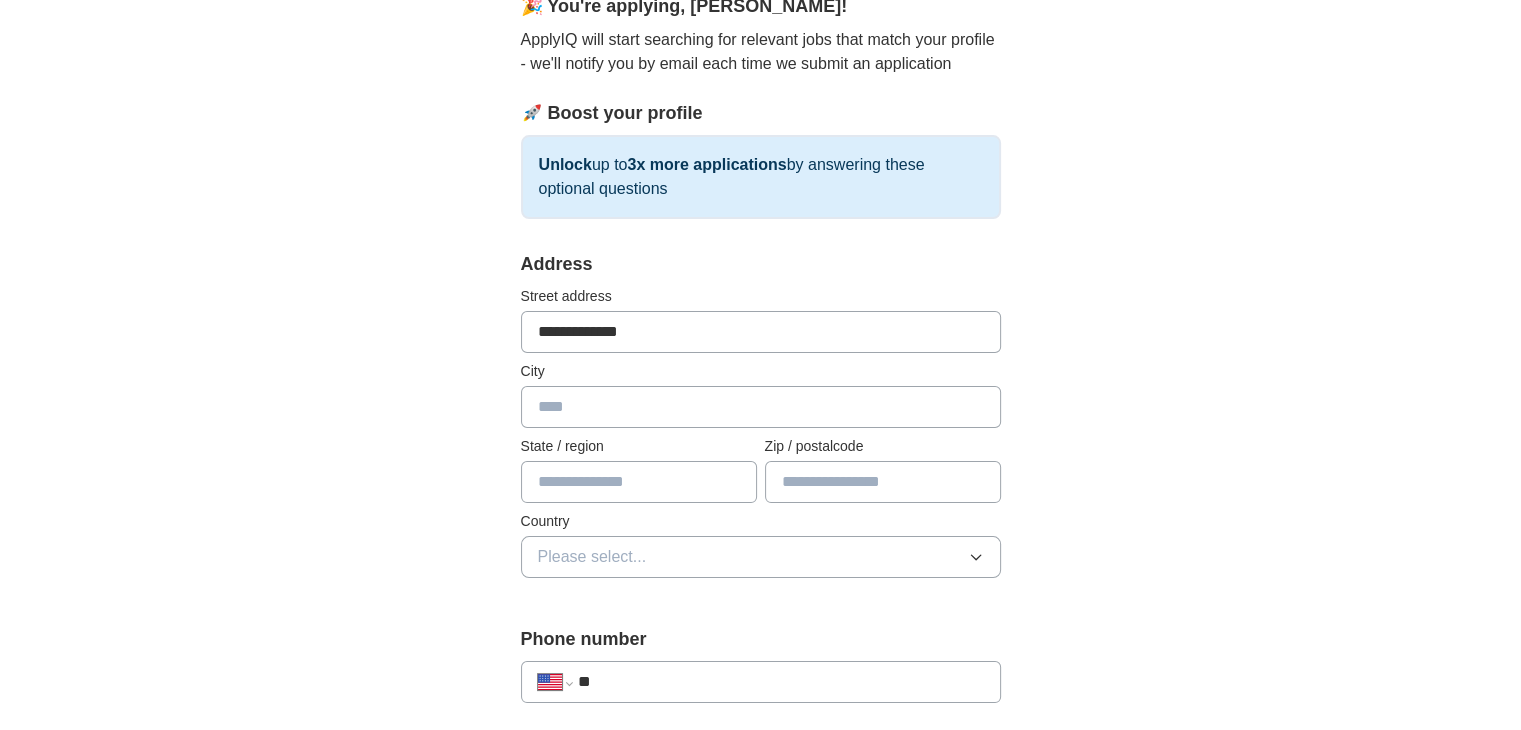 type on "**********" 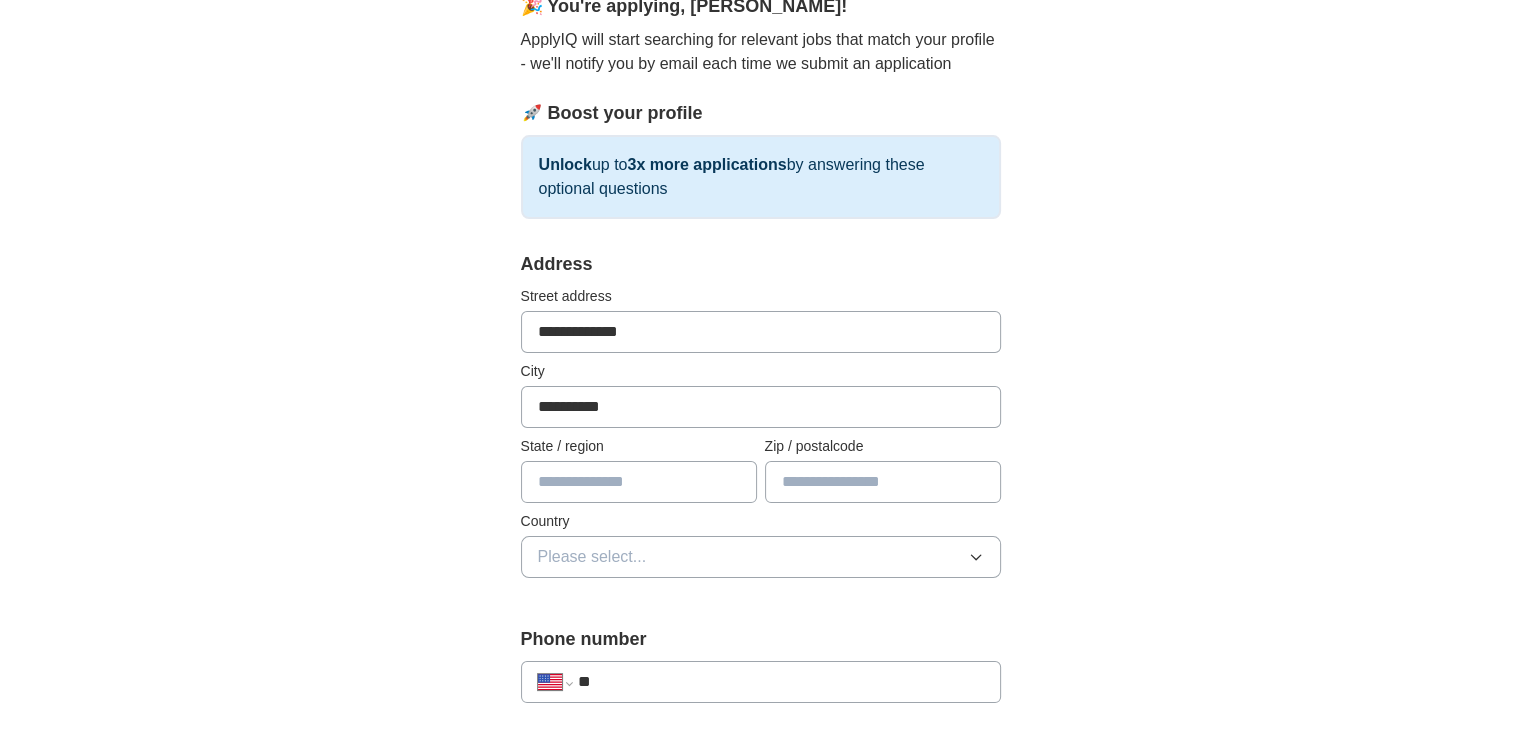 type on "**********" 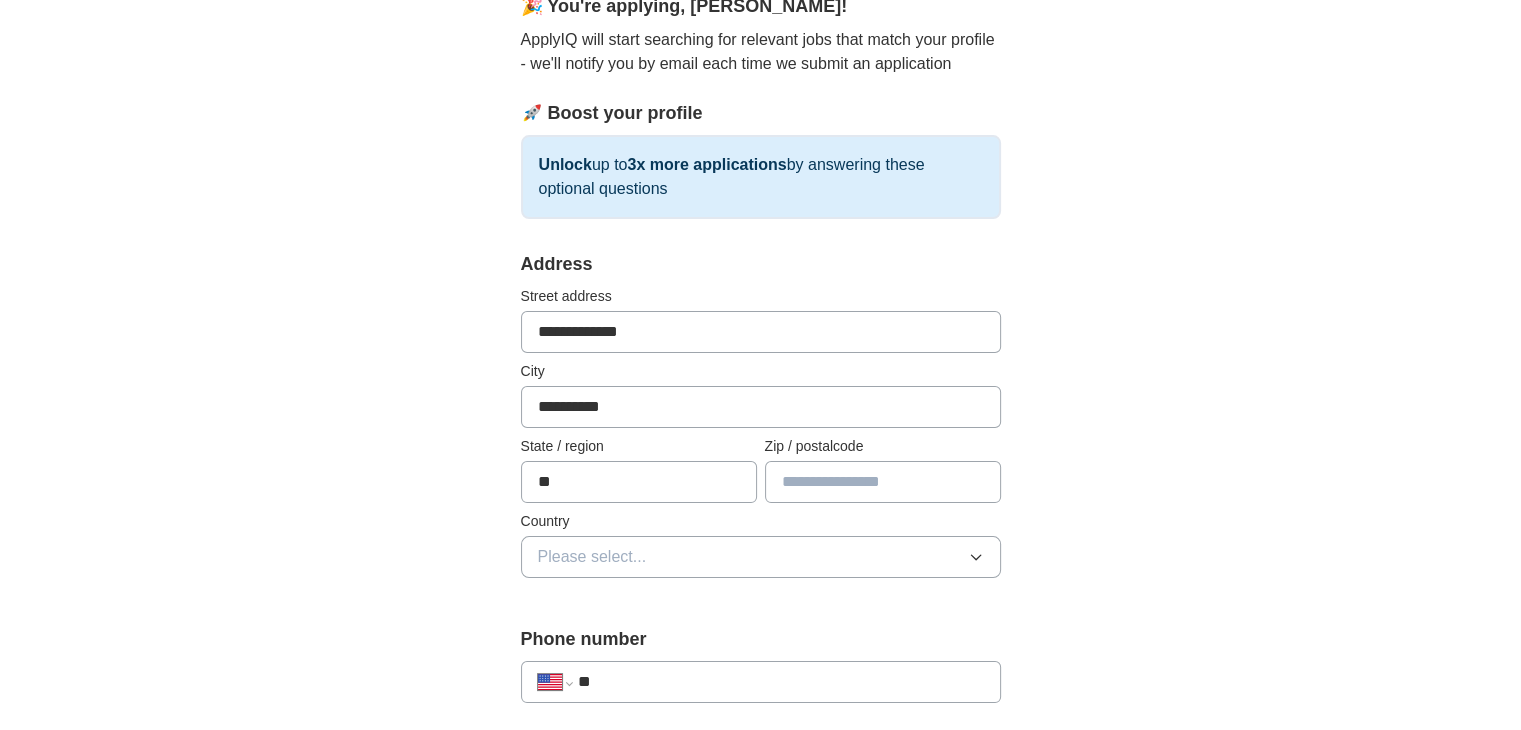 type on "**" 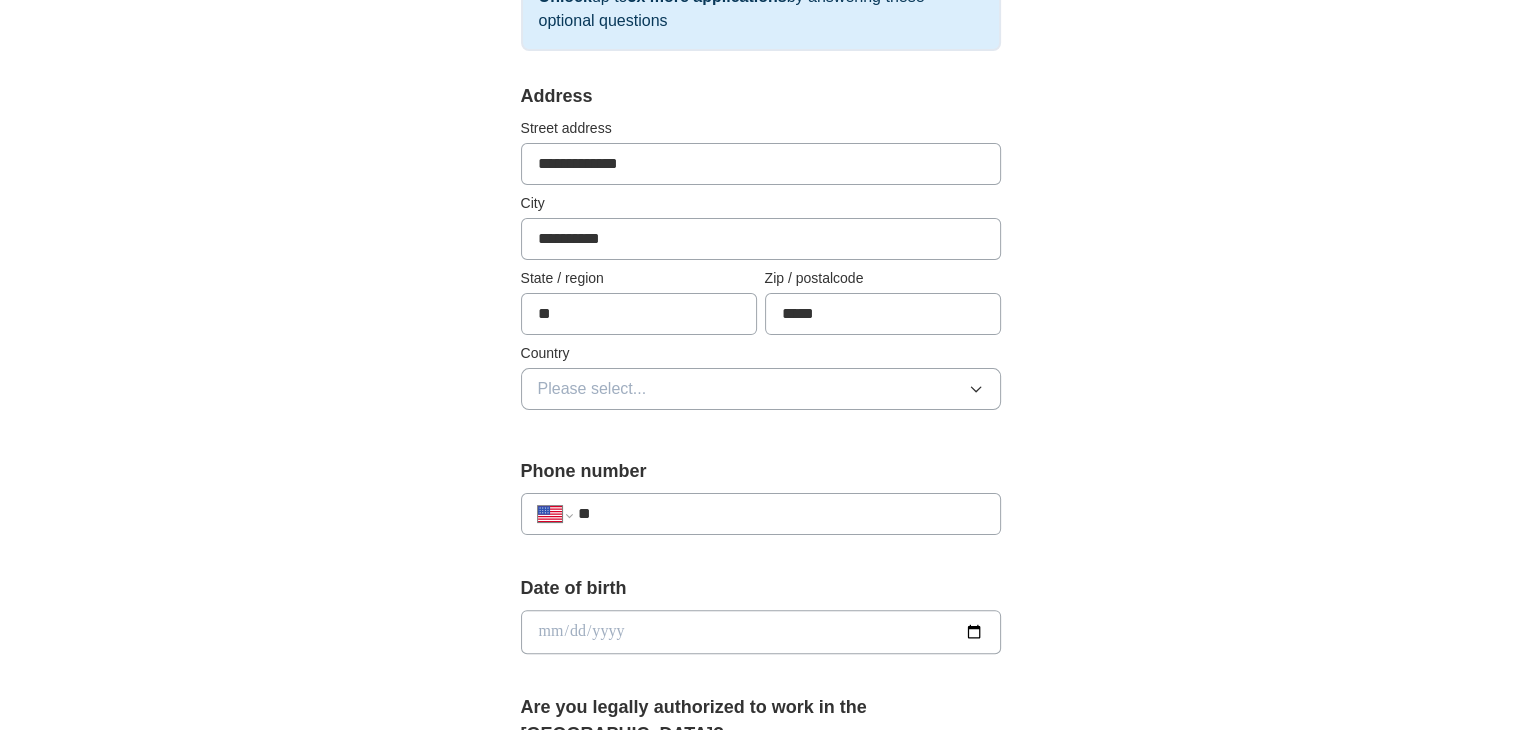 scroll, scrollTop: 400, scrollLeft: 0, axis: vertical 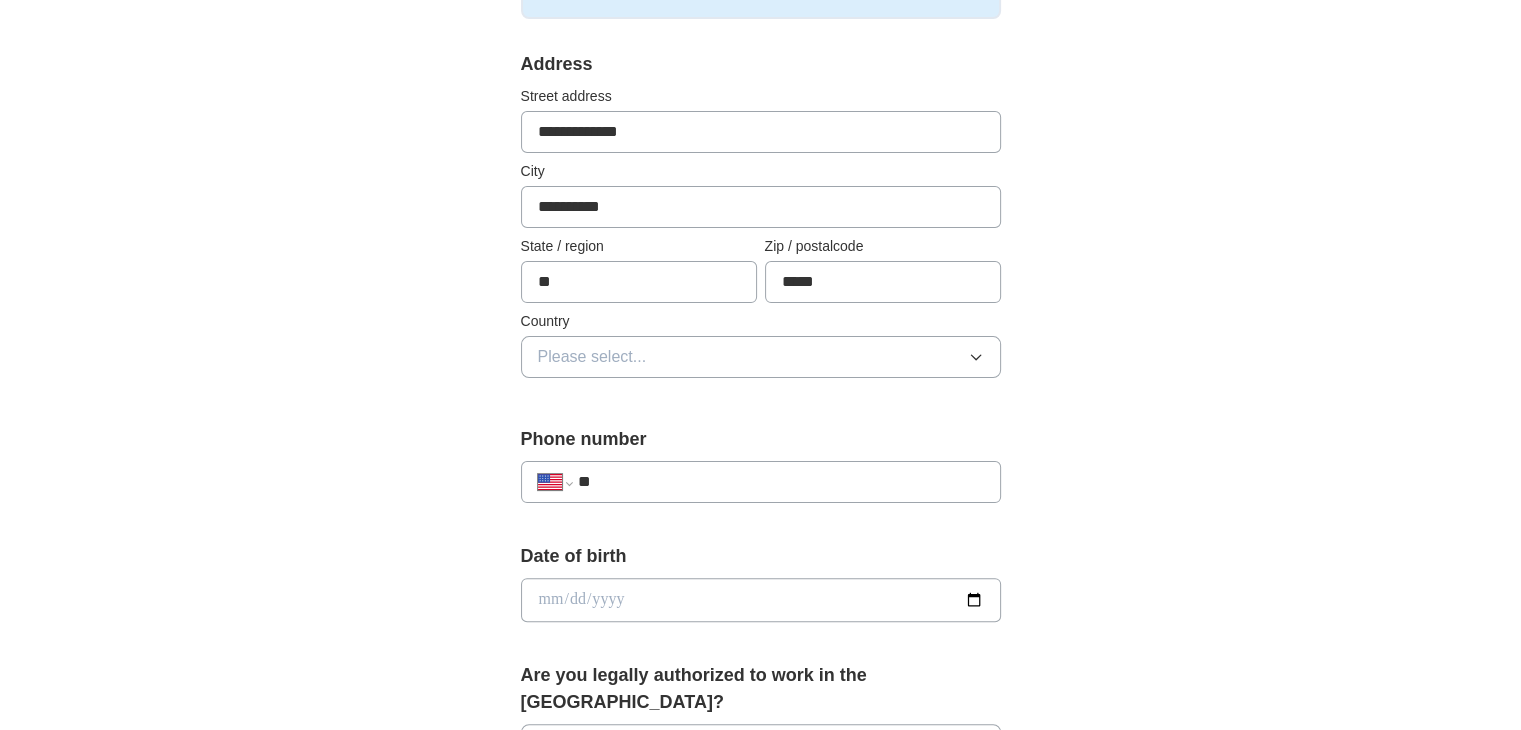 type on "*****" 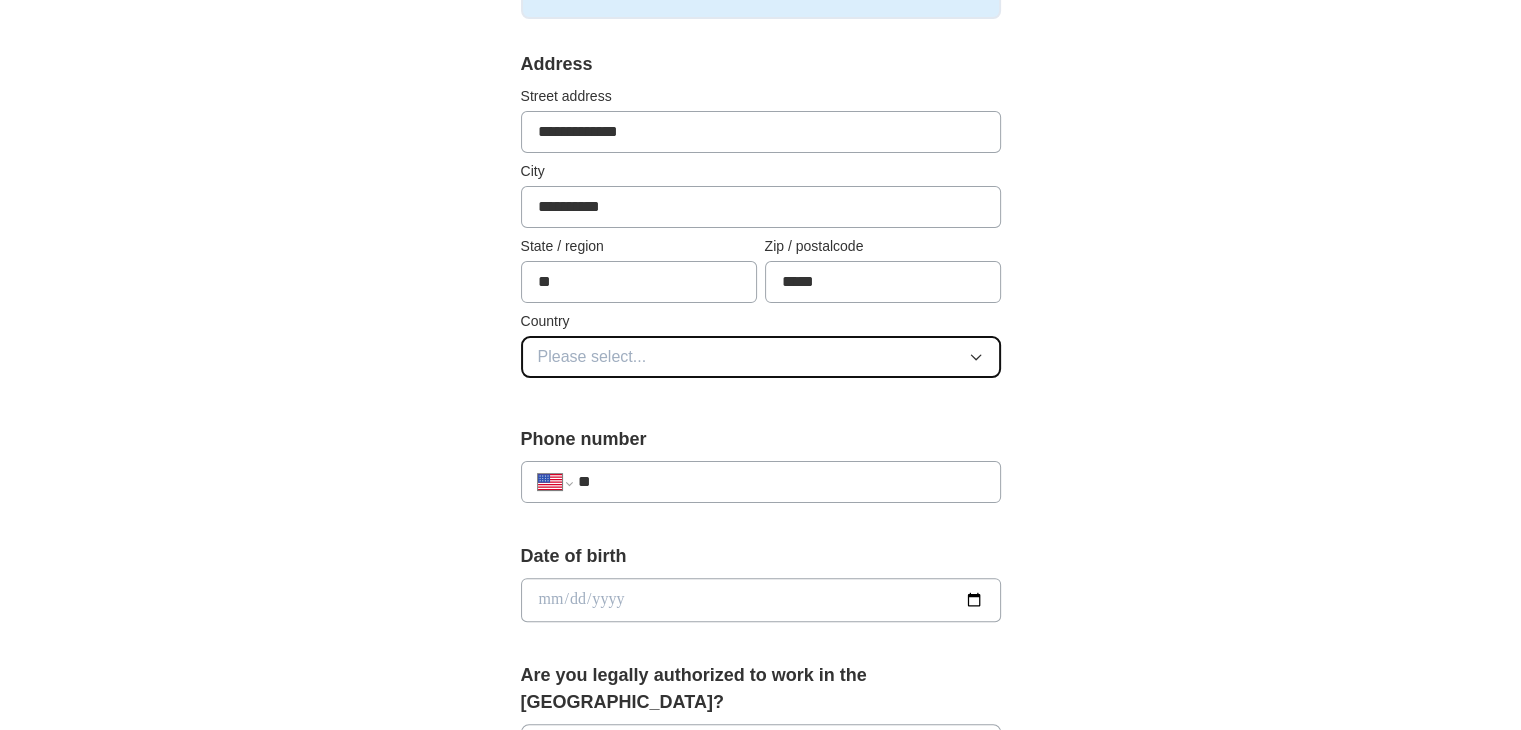click on "Please select..." at bounding box center [761, 357] 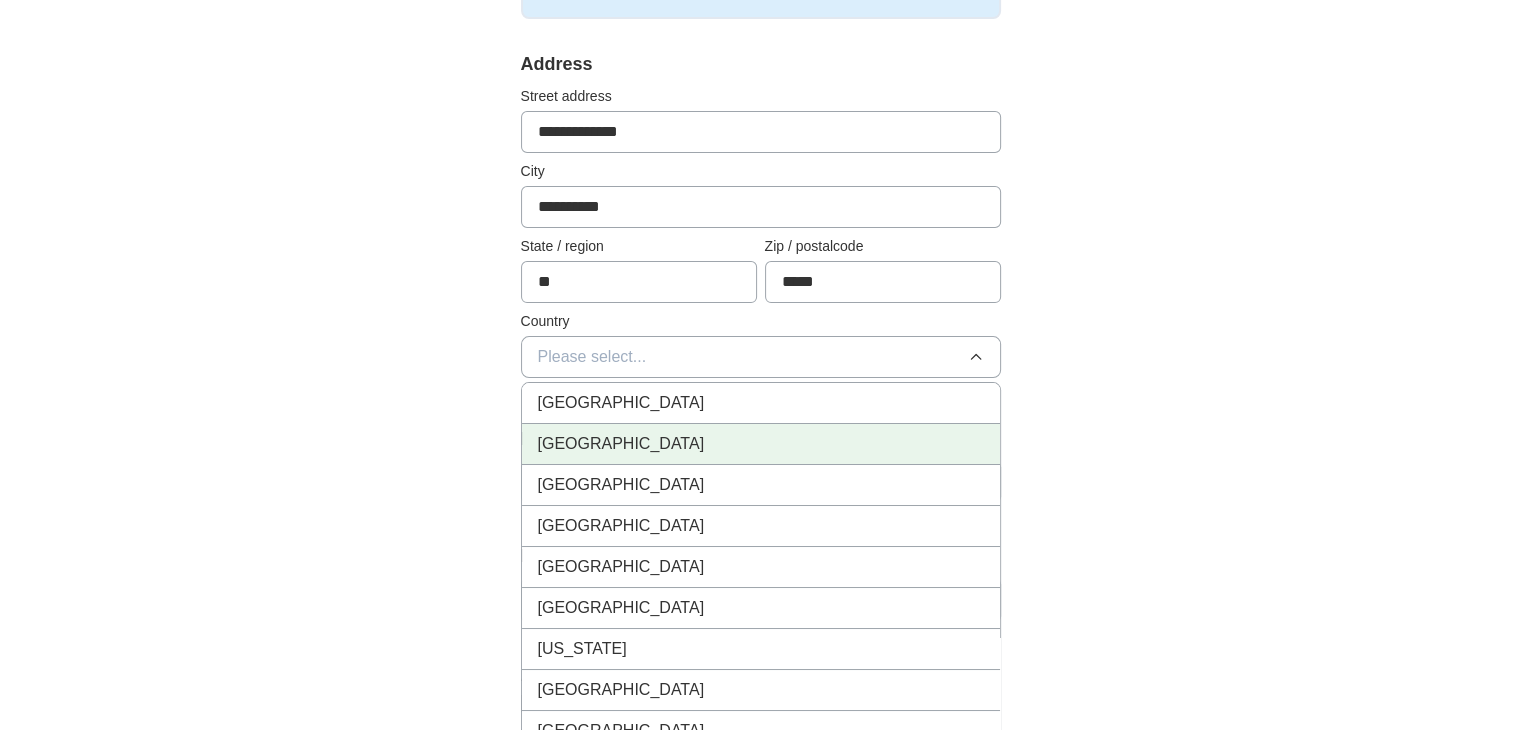 click on "[GEOGRAPHIC_DATA]" at bounding box center [621, 444] 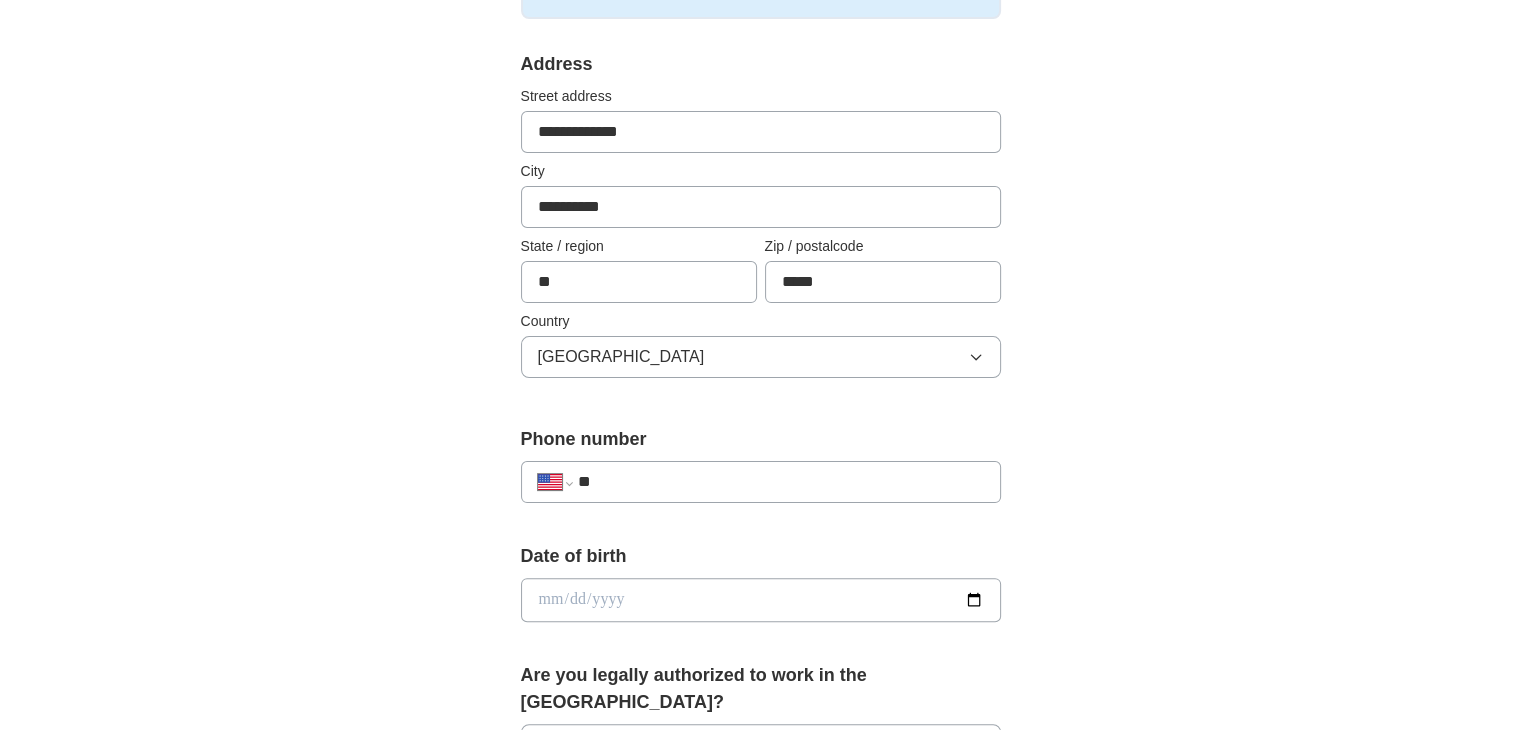 click on "**" at bounding box center [780, 482] 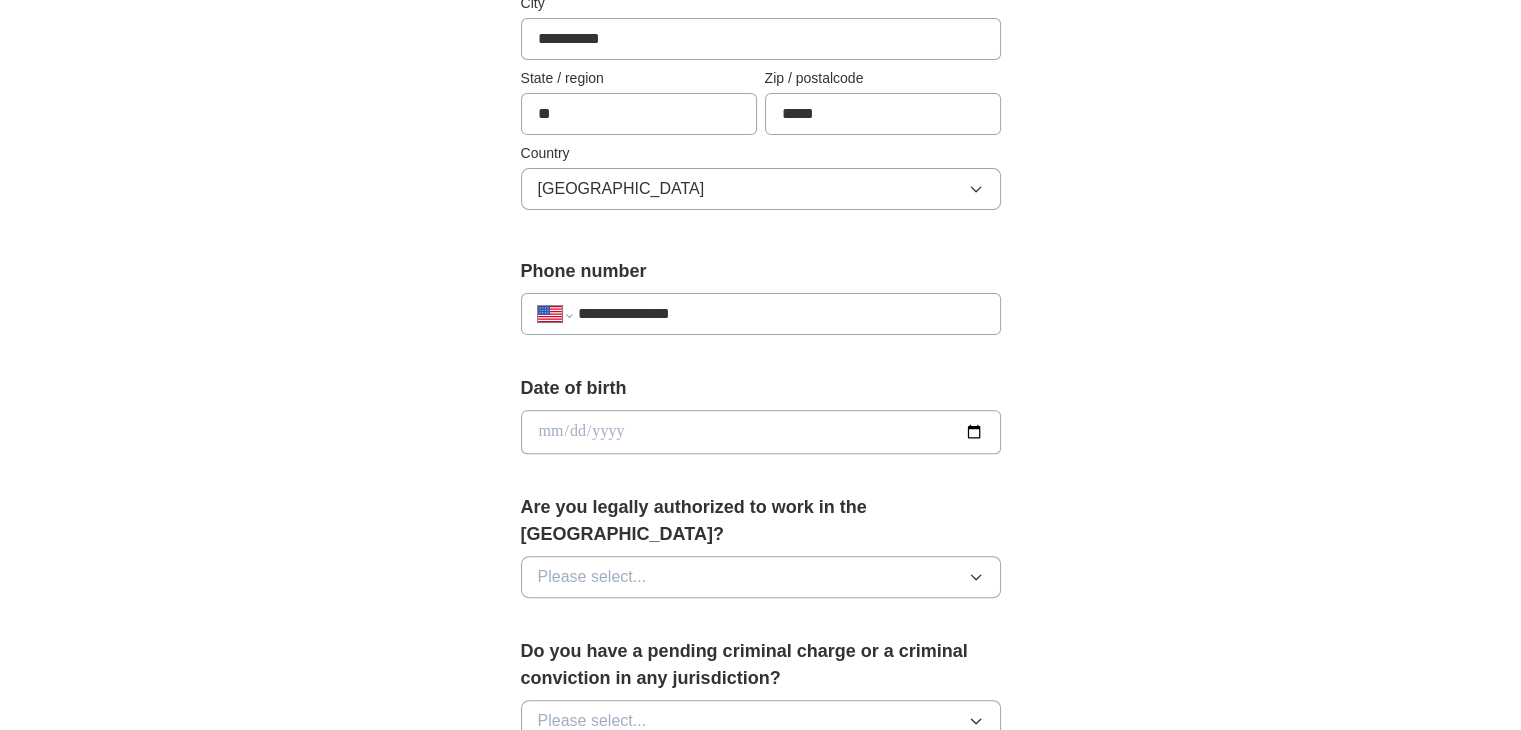 scroll, scrollTop: 600, scrollLeft: 0, axis: vertical 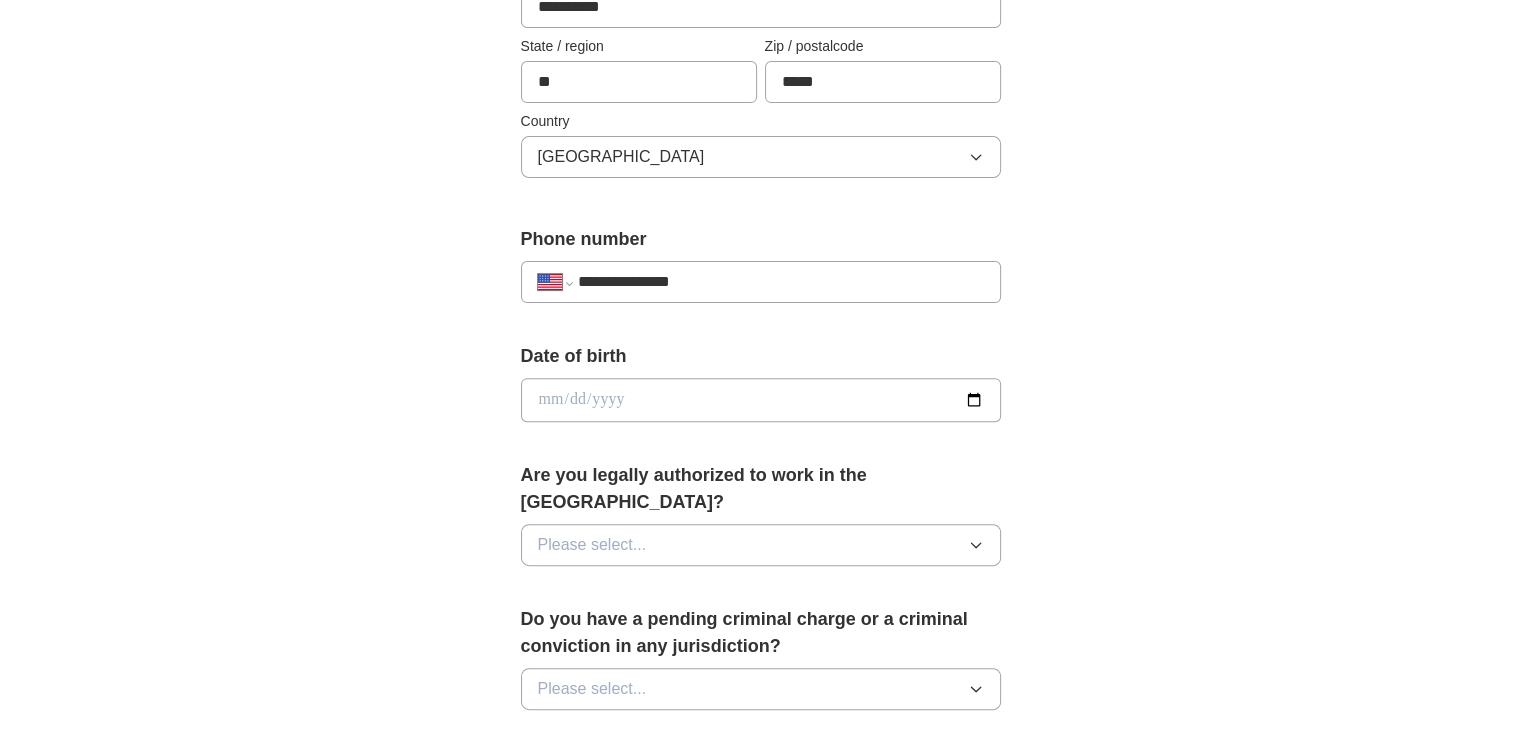type on "**********" 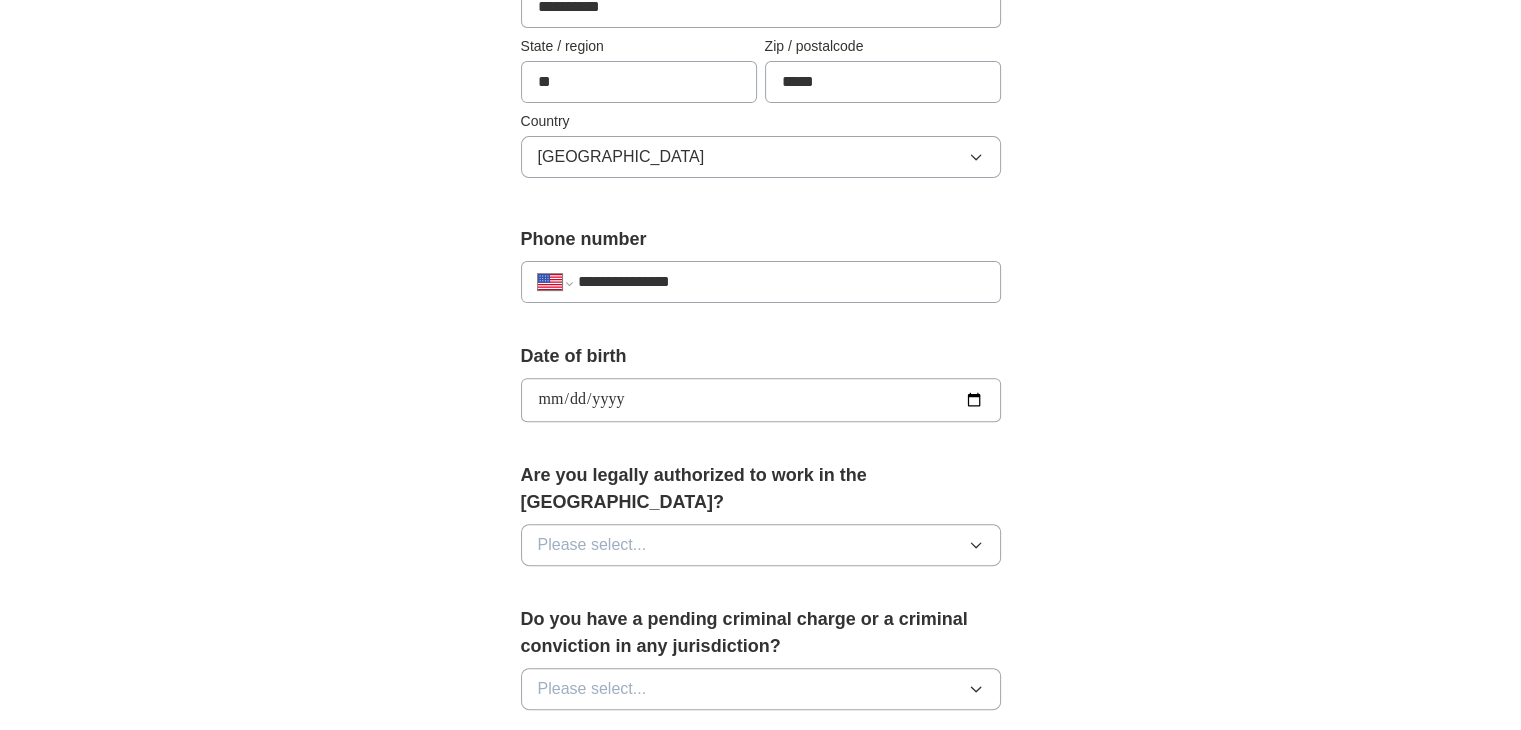 type on "**********" 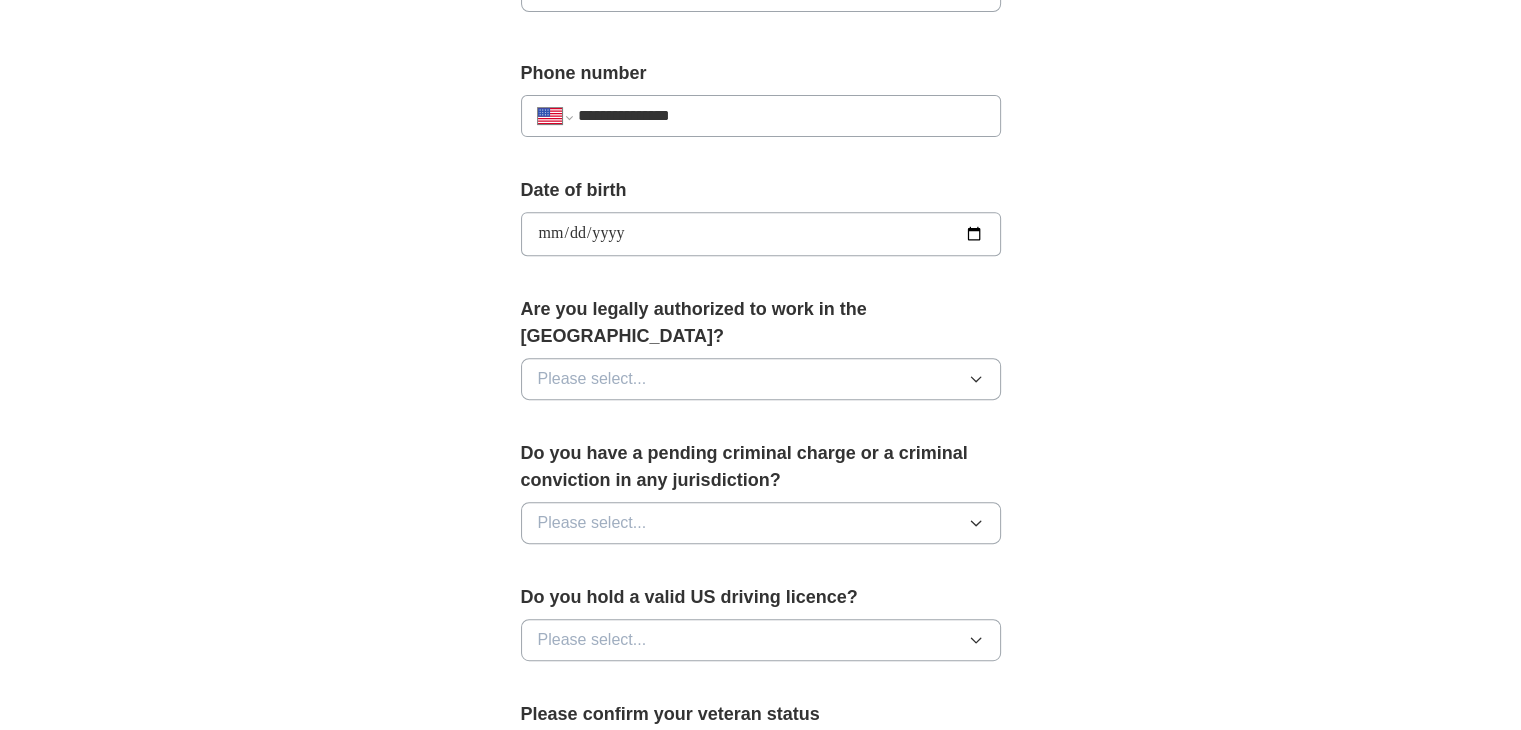 scroll, scrollTop: 800, scrollLeft: 0, axis: vertical 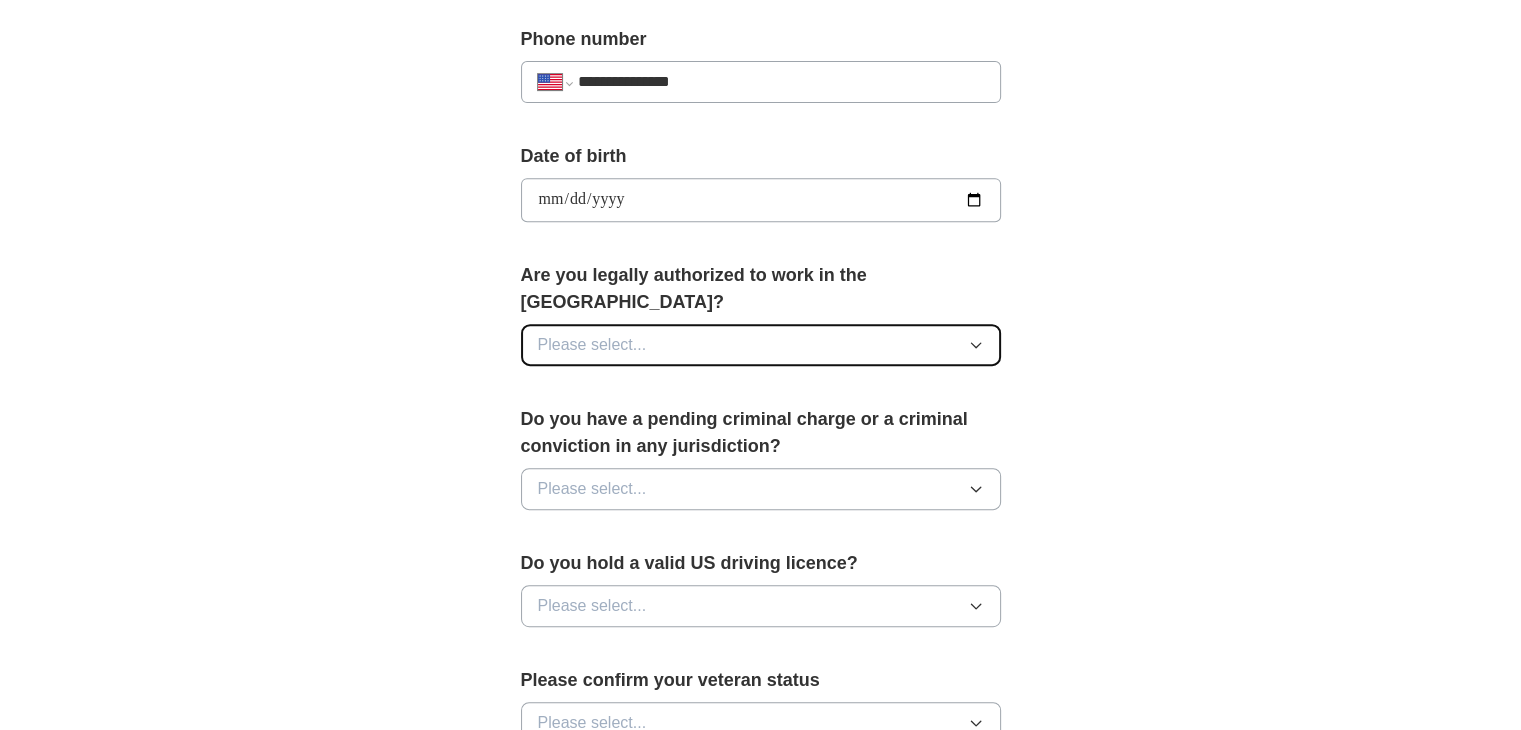 click 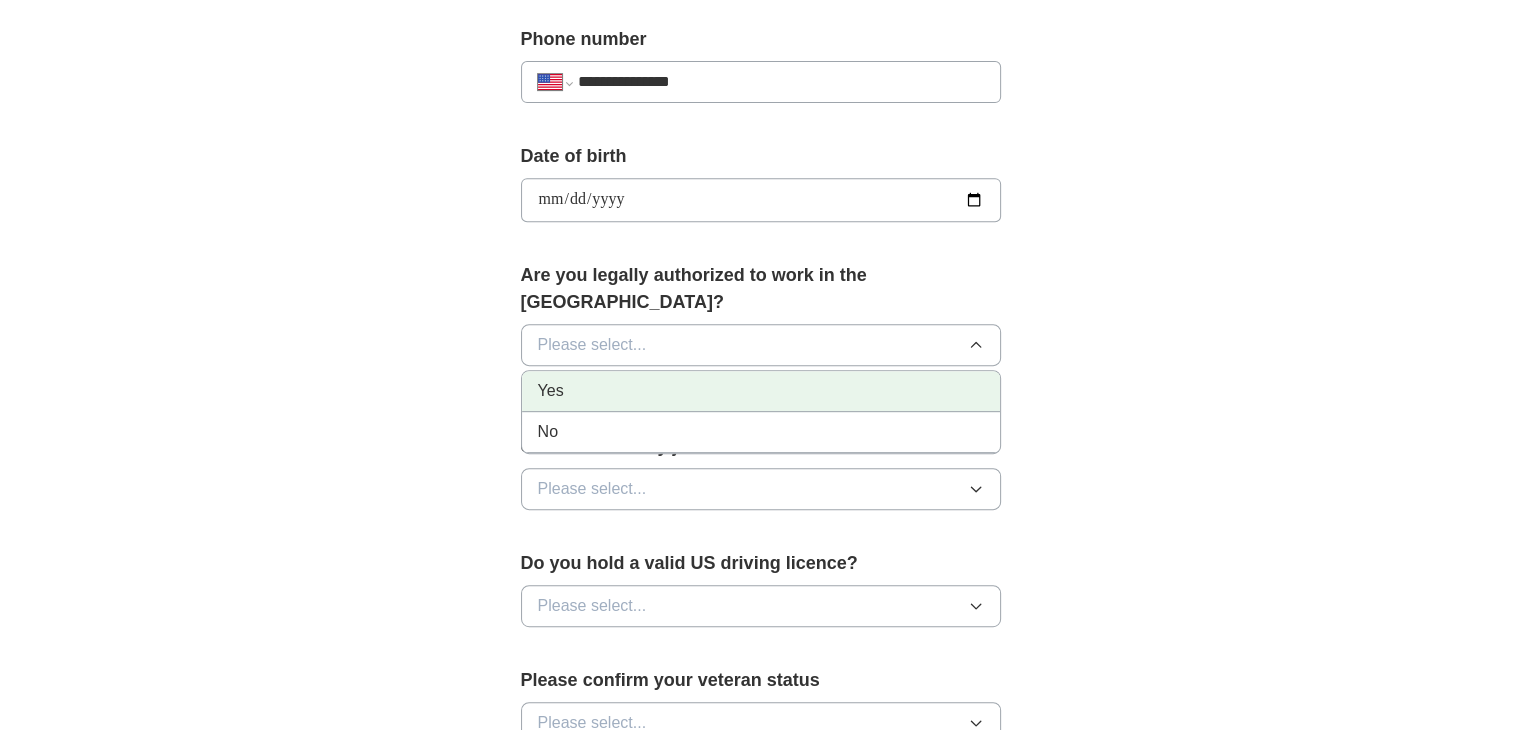 click on "Yes" at bounding box center (761, 391) 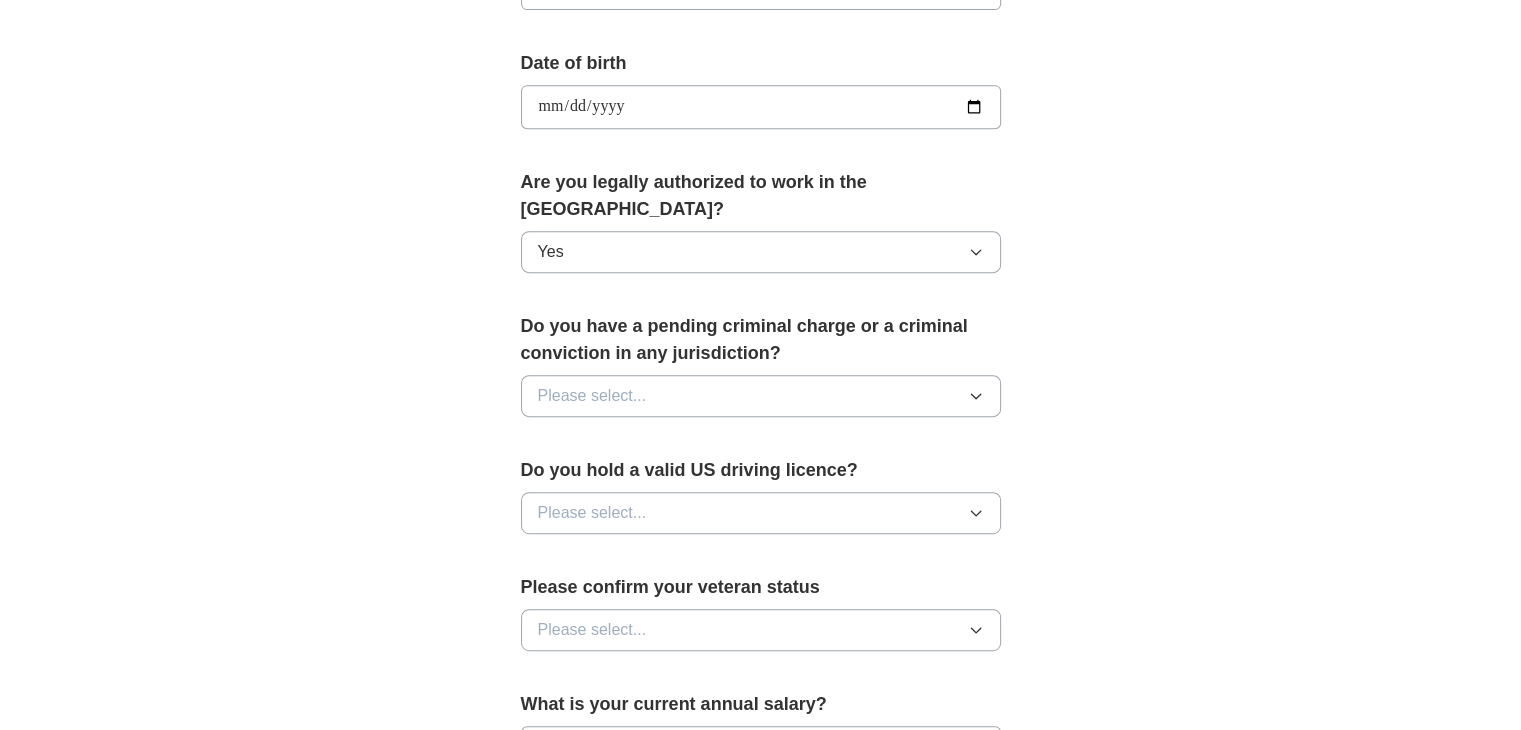 scroll, scrollTop: 900, scrollLeft: 0, axis: vertical 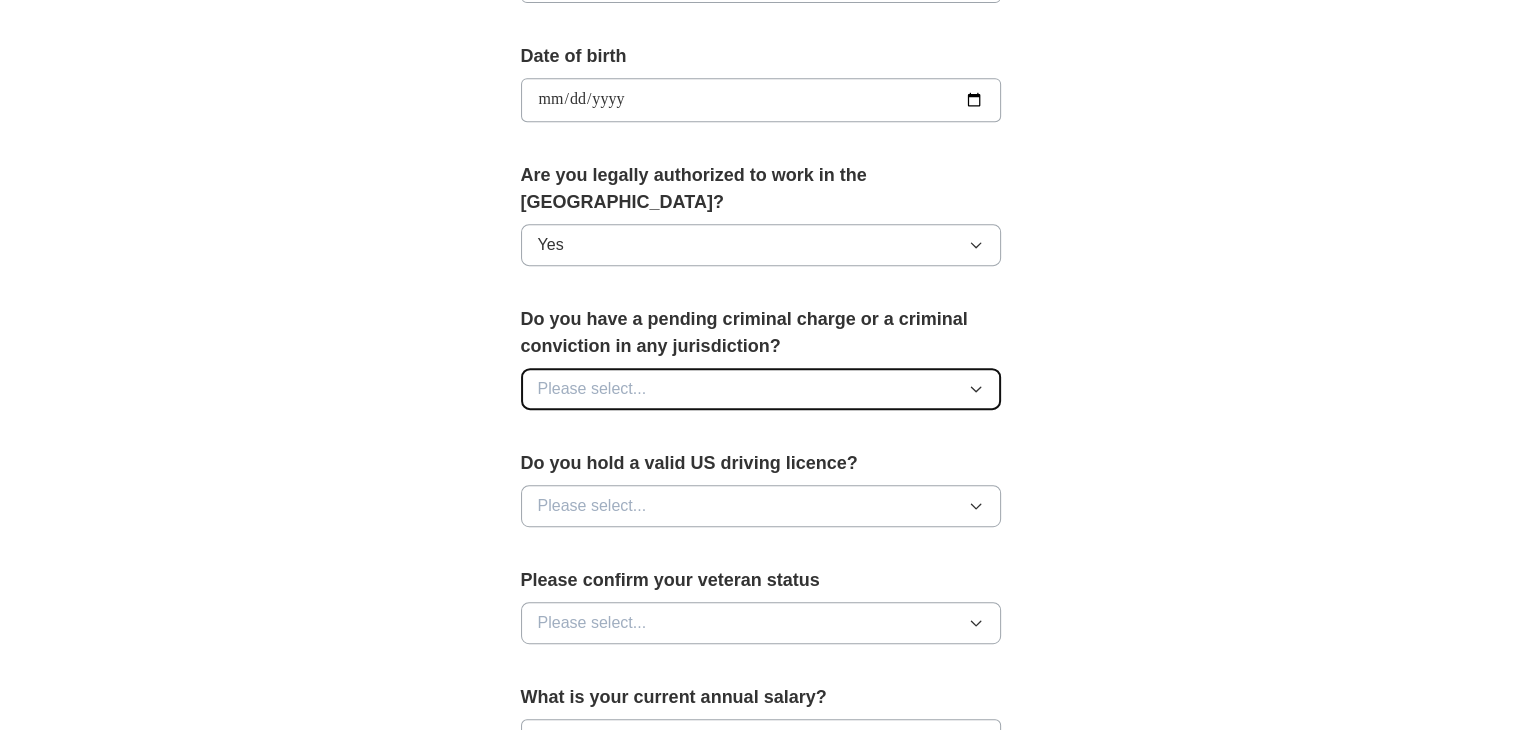 click 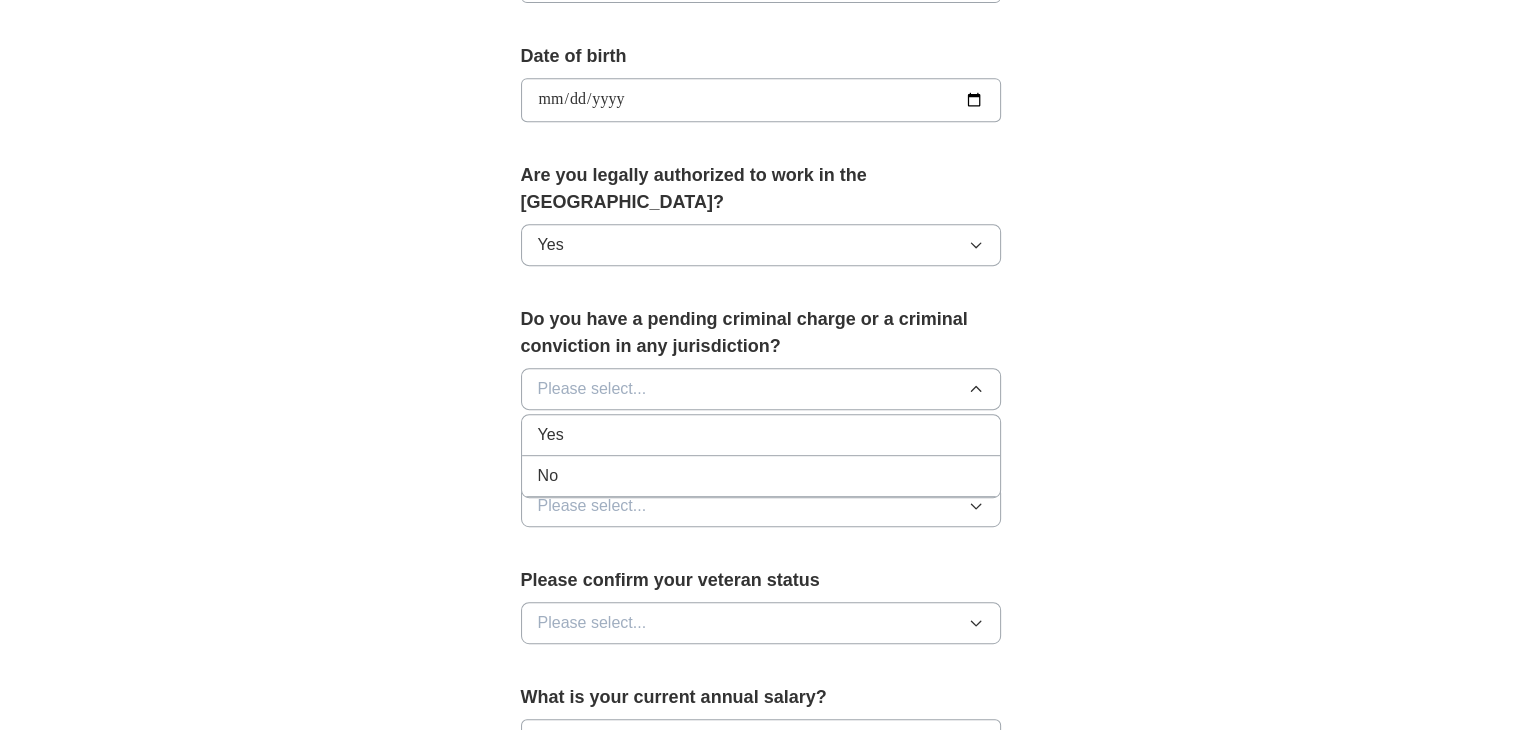 click on "No" at bounding box center [761, 476] 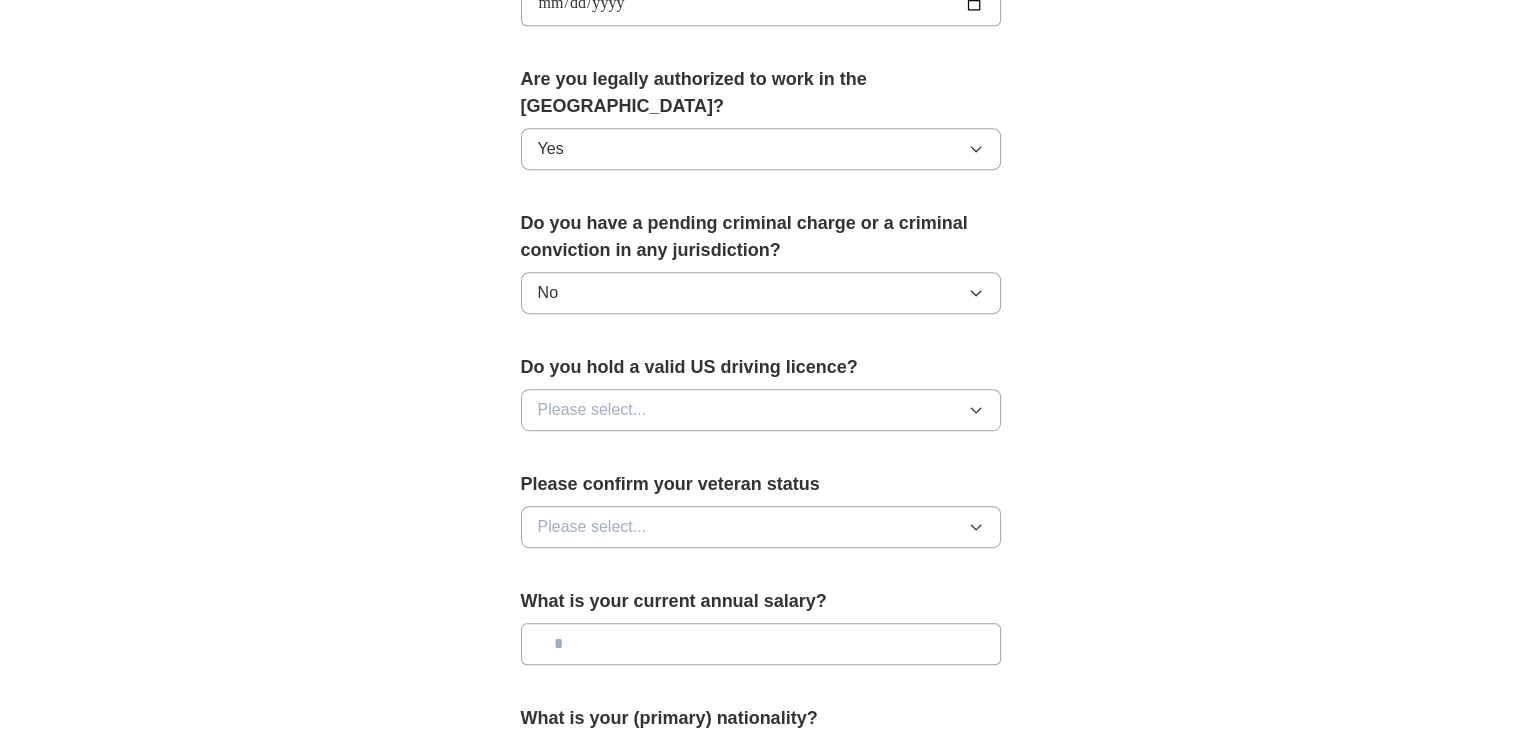 scroll, scrollTop: 1000, scrollLeft: 0, axis: vertical 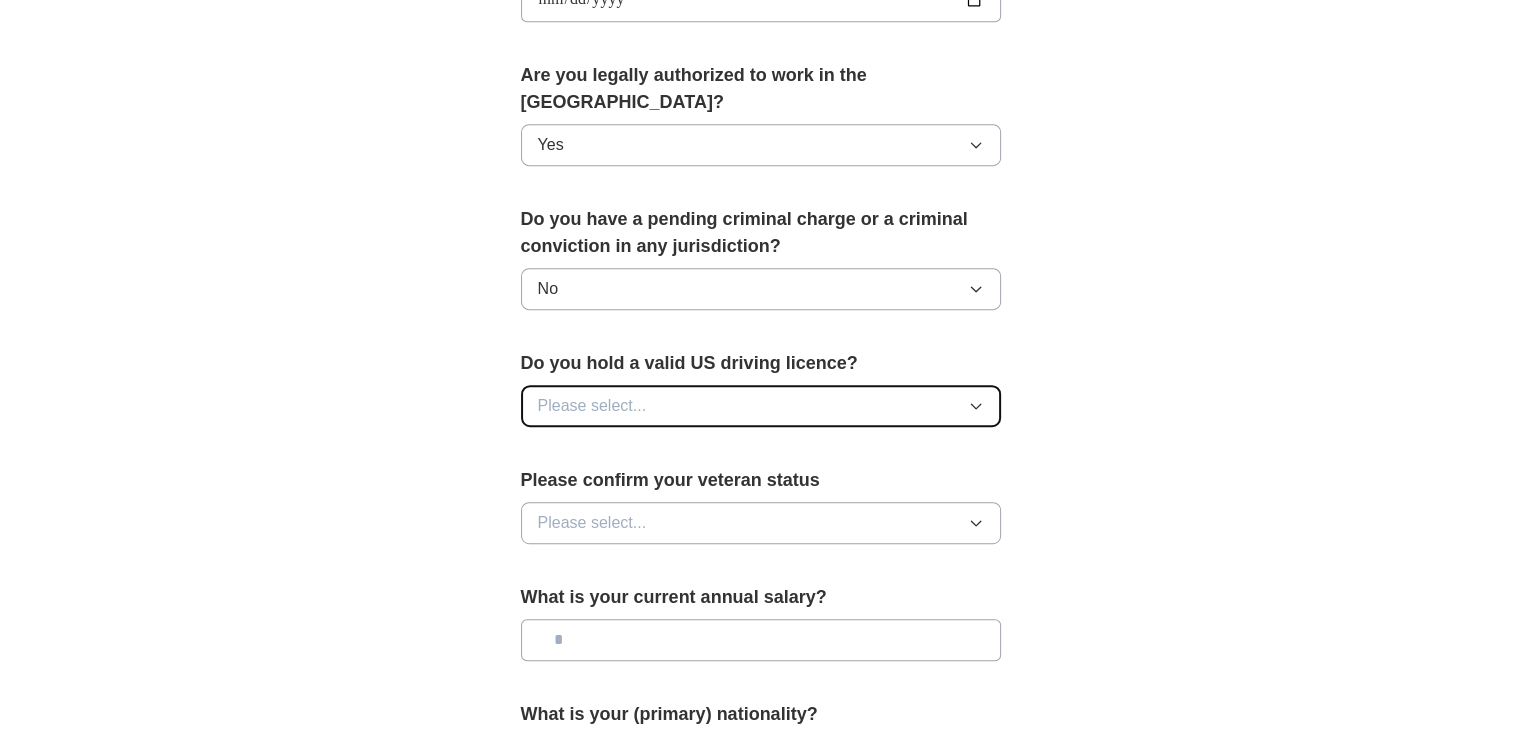 click 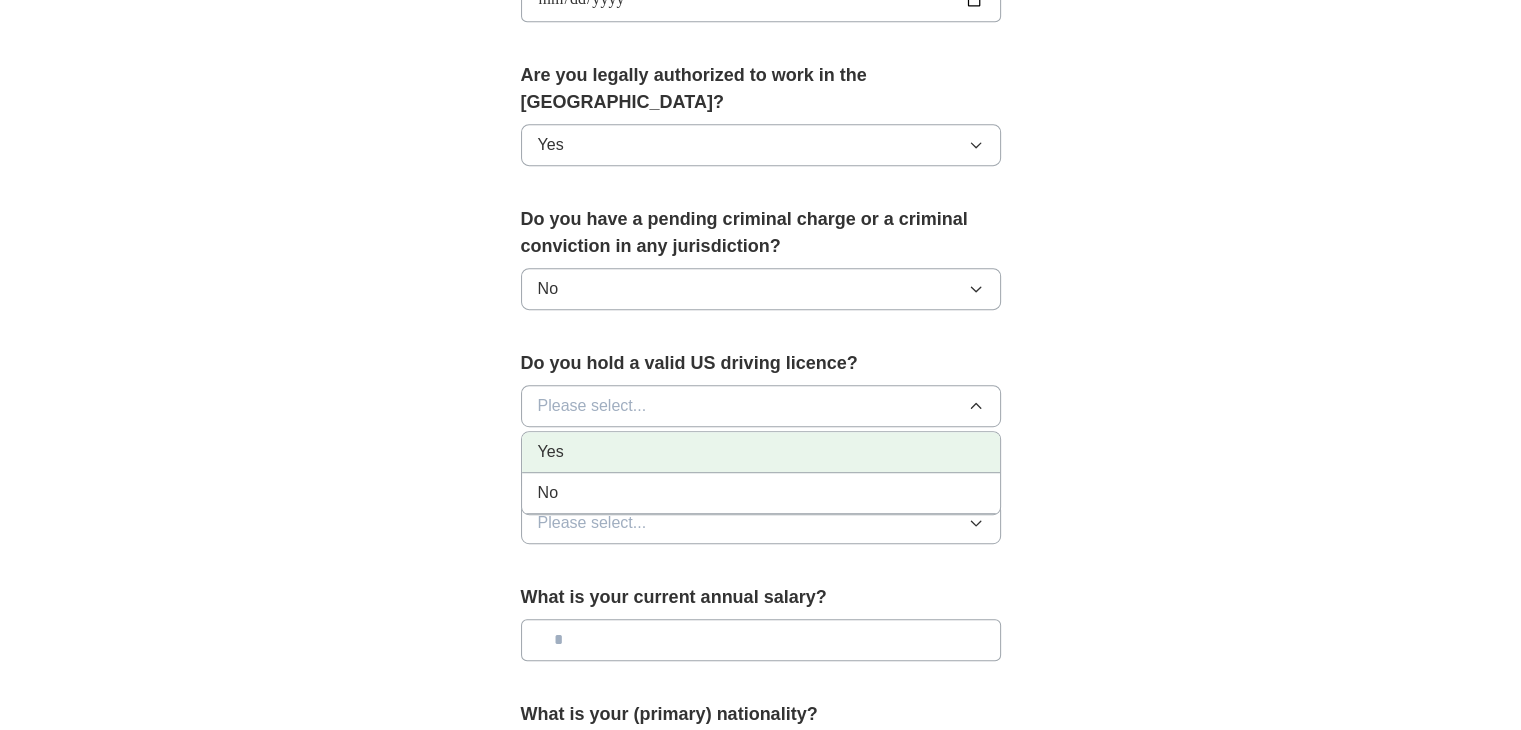 click on "Yes" at bounding box center [551, 452] 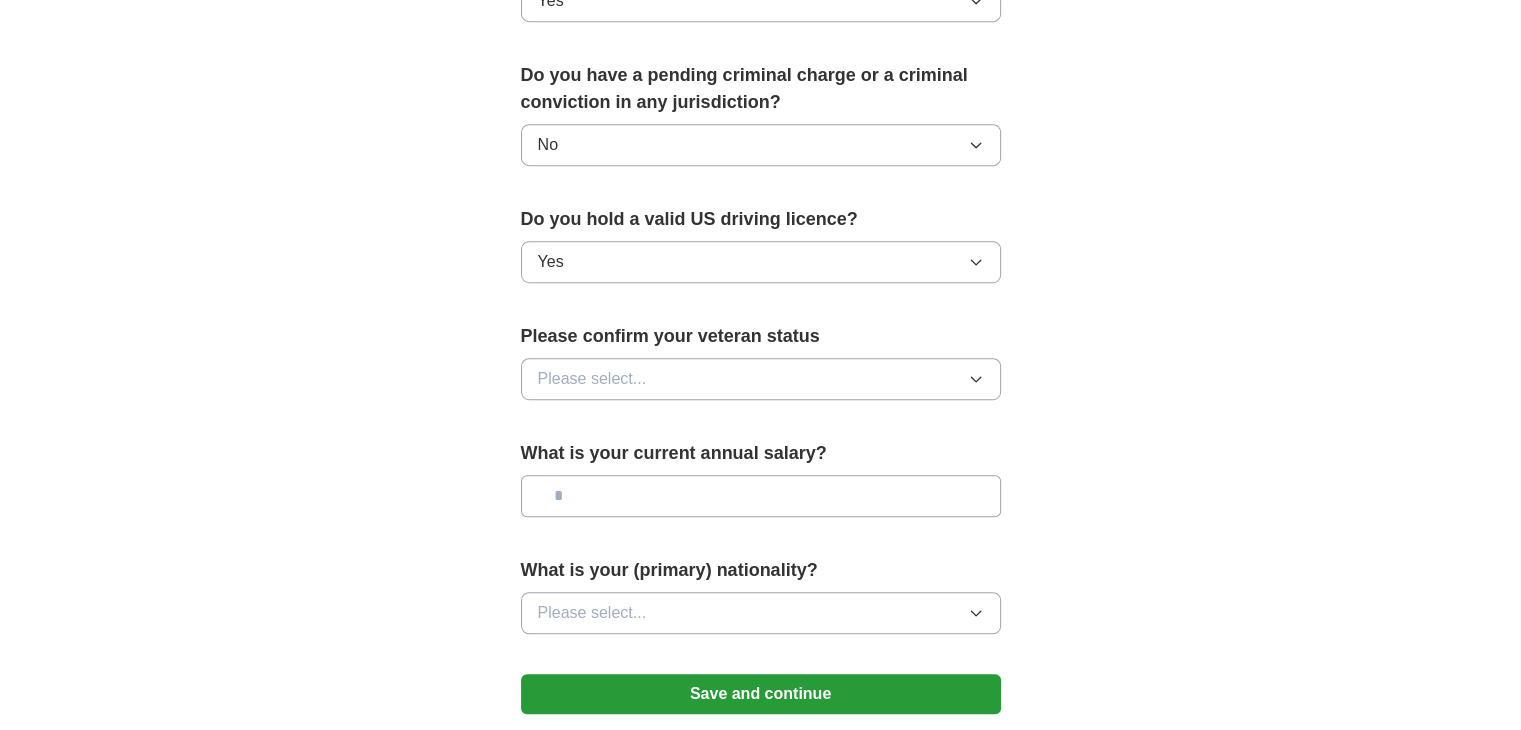 scroll, scrollTop: 1200, scrollLeft: 0, axis: vertical 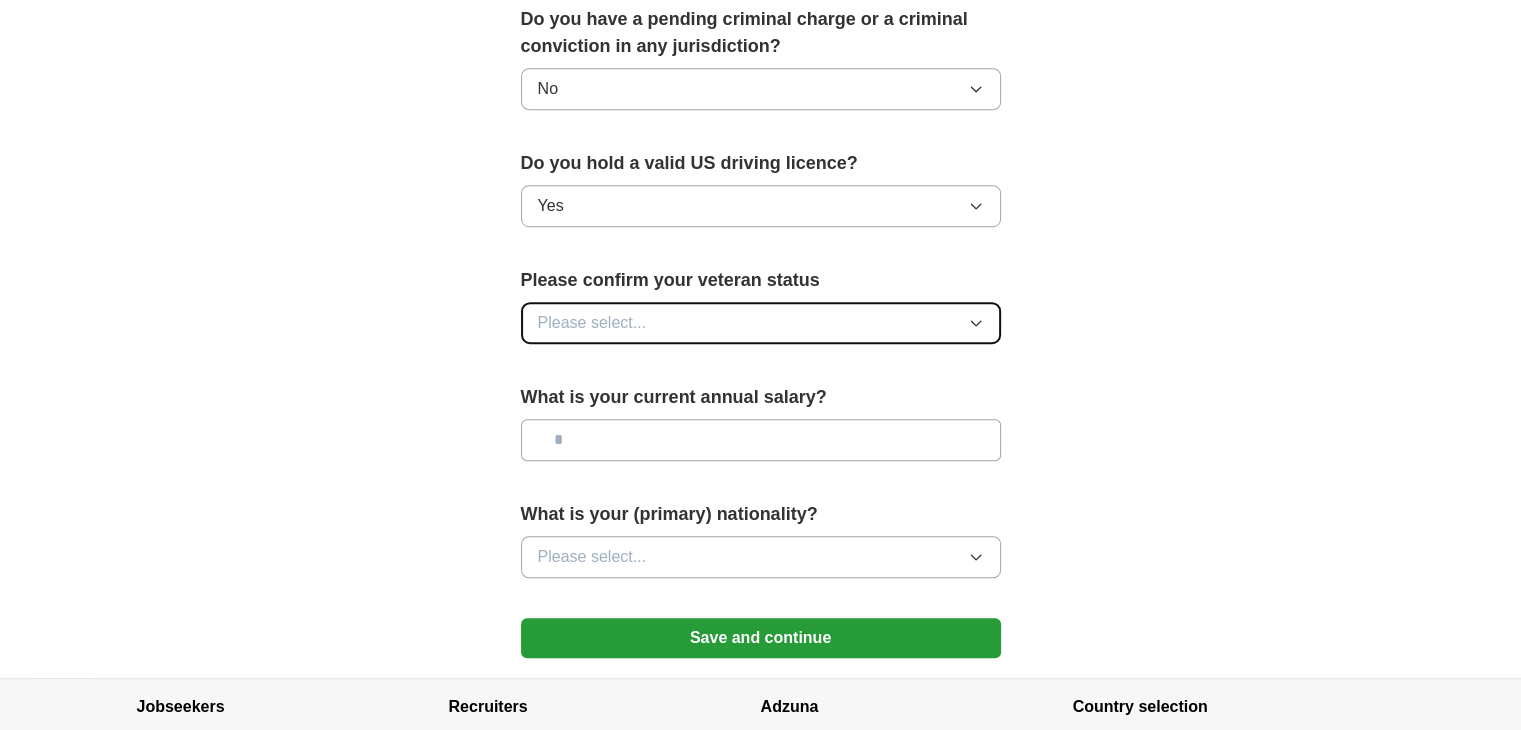 click 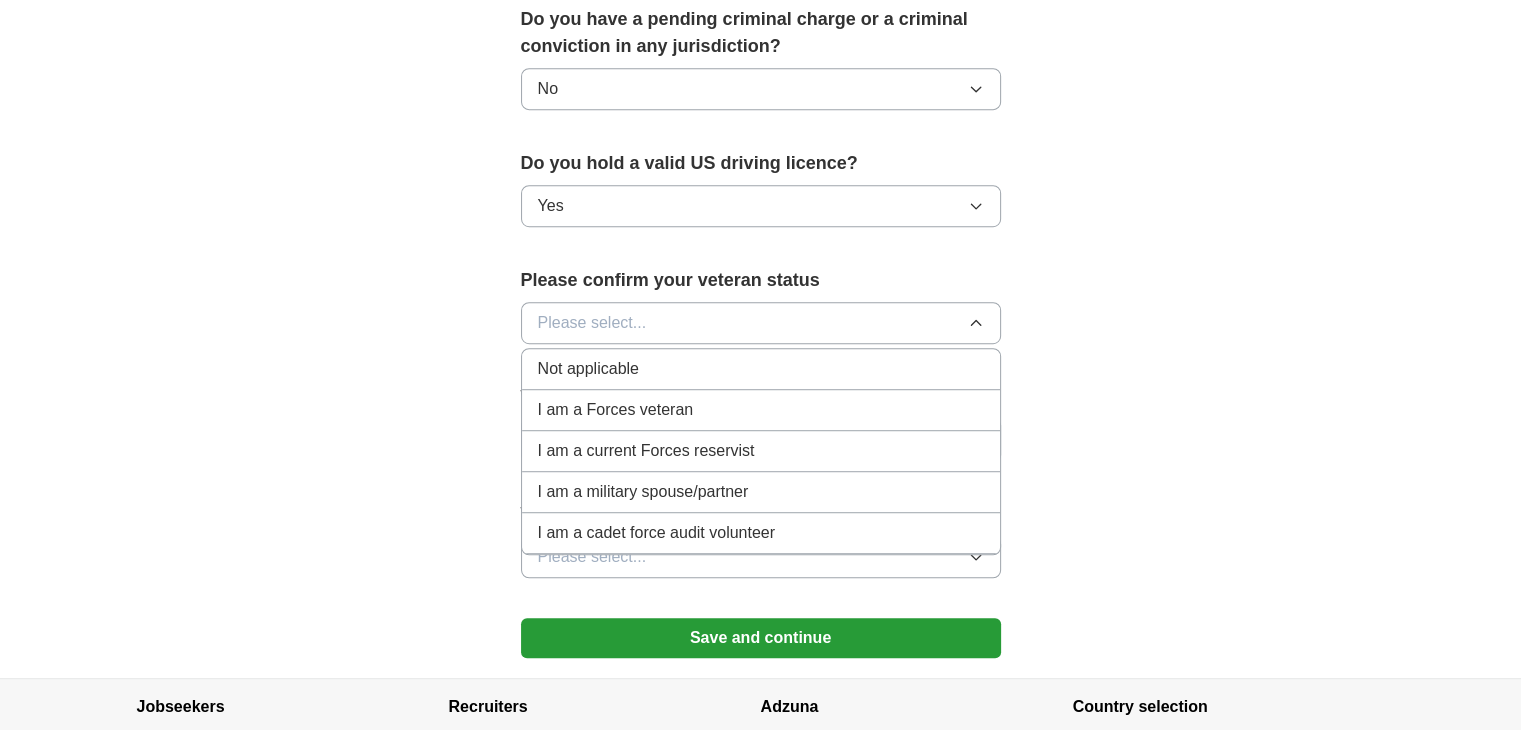 click on "I am a  Forces veteran" at bounding box center (616, 410) 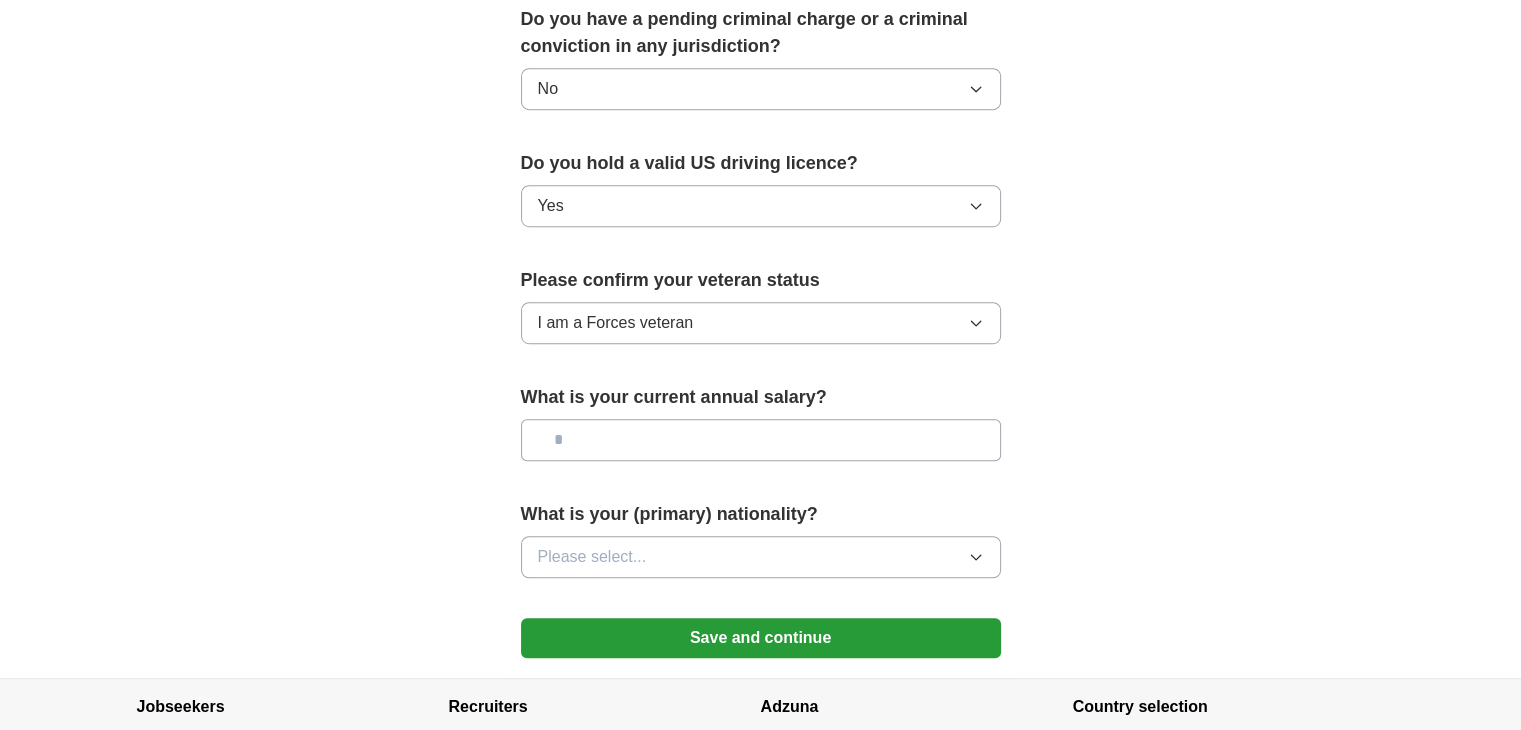 click at bounding box center (761, 440) 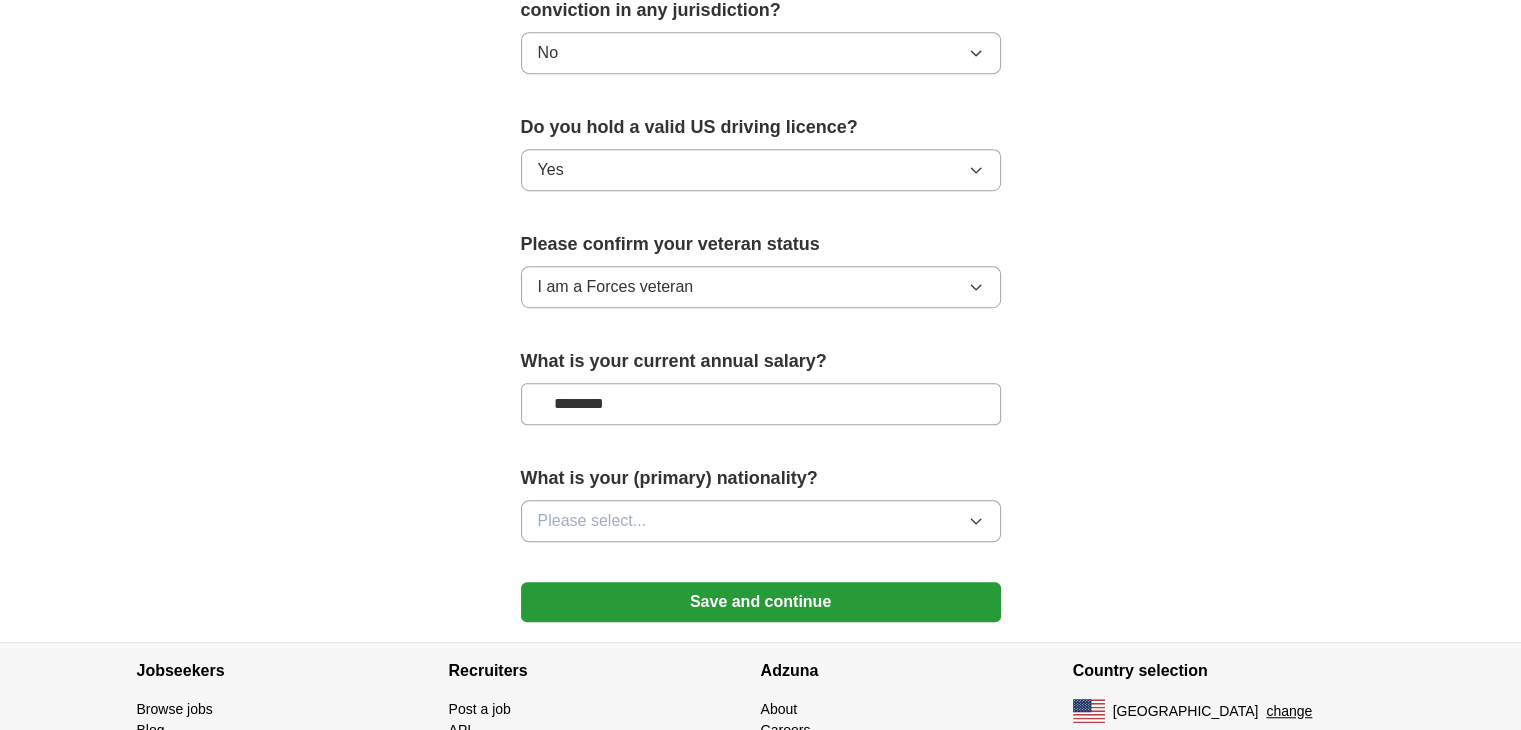 scroll, scrollTop: 1317, scrollLeft: 0, axis: vertical 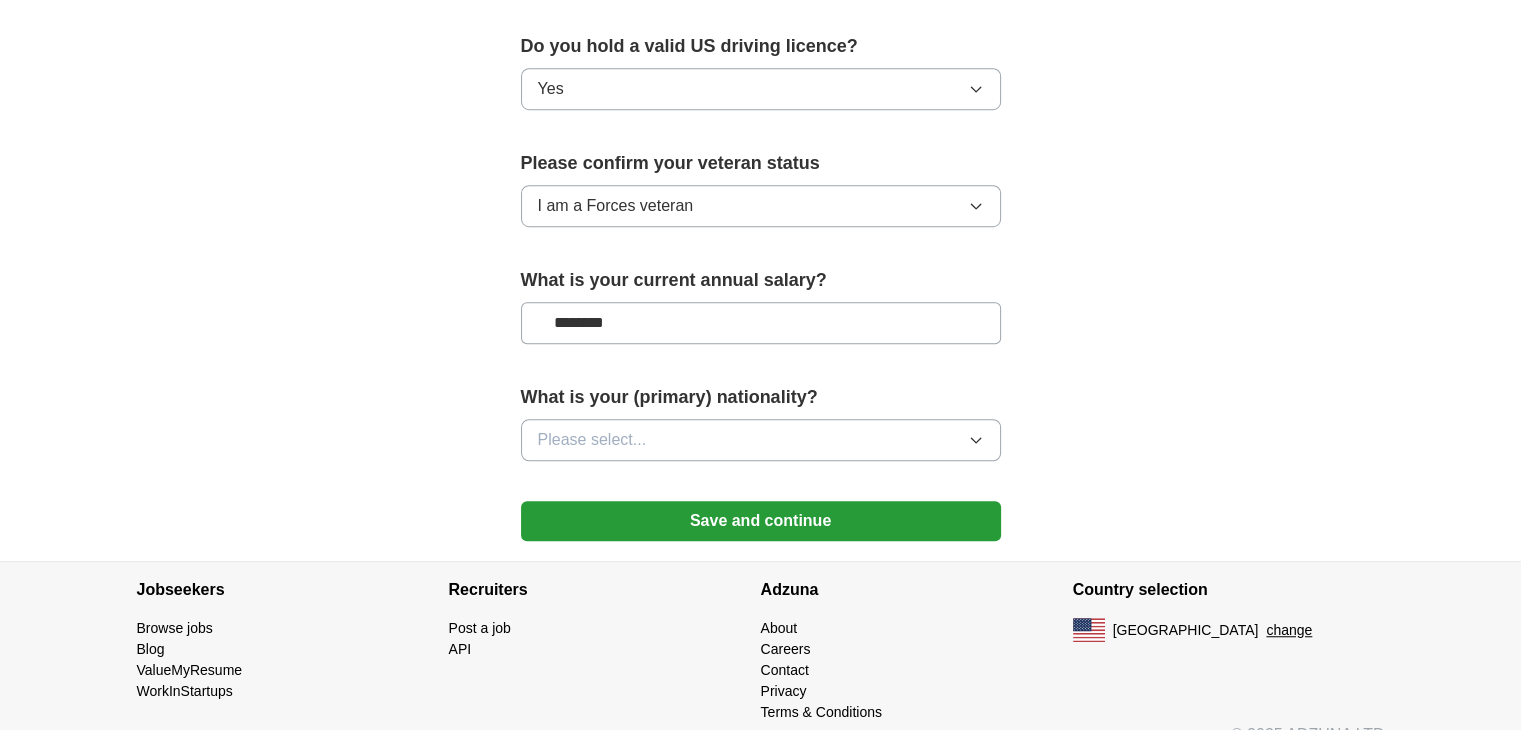 type on "********" 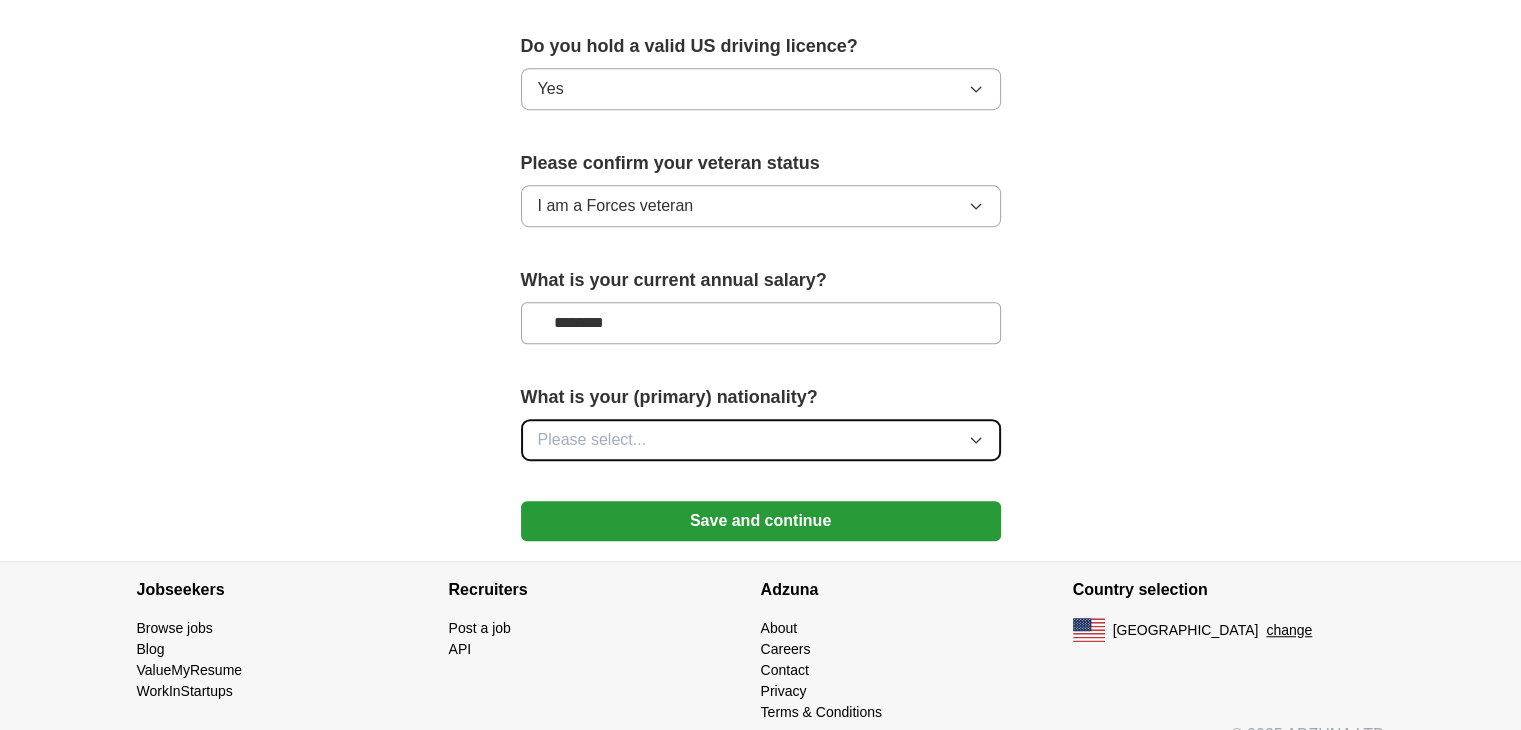 click 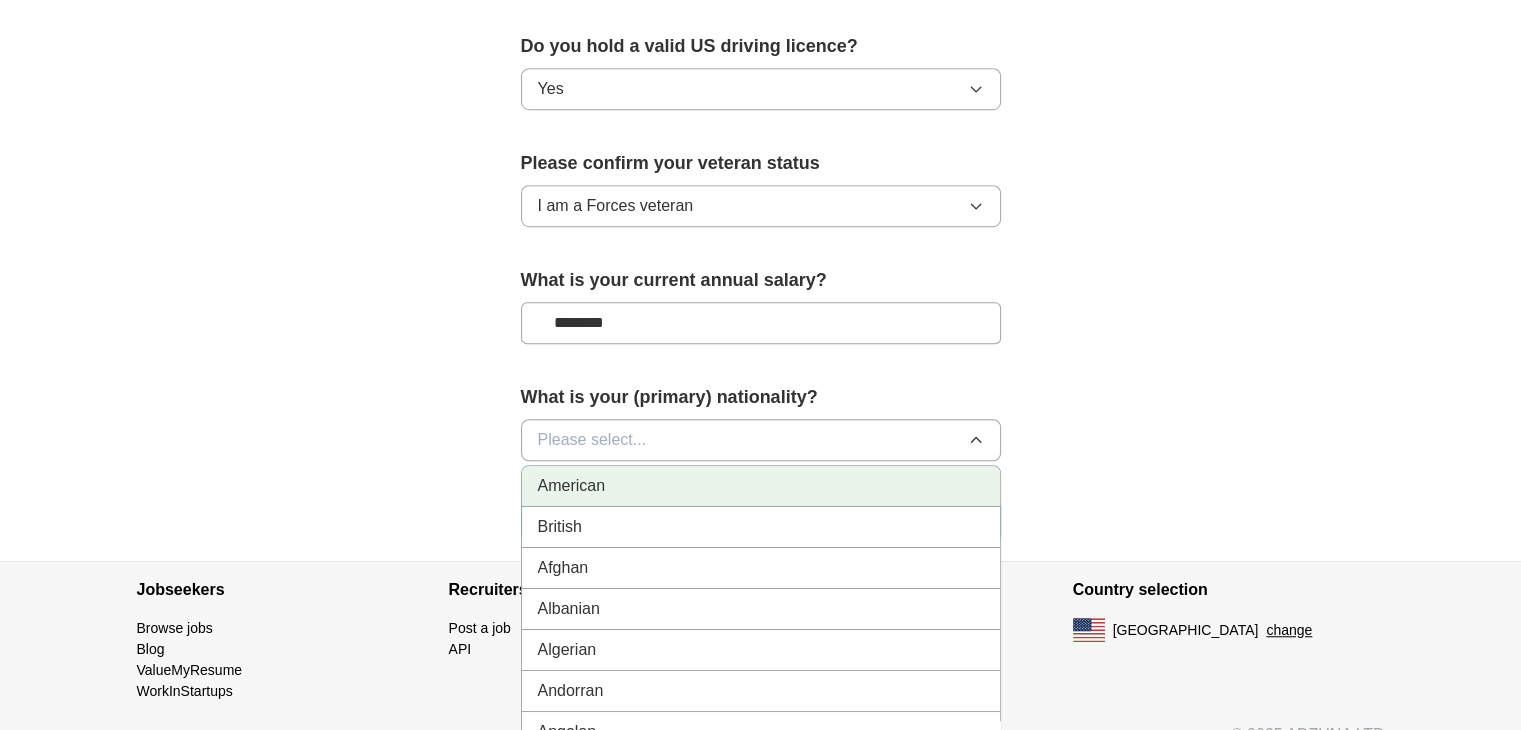 click on "American" at bounding box center [572, 486] 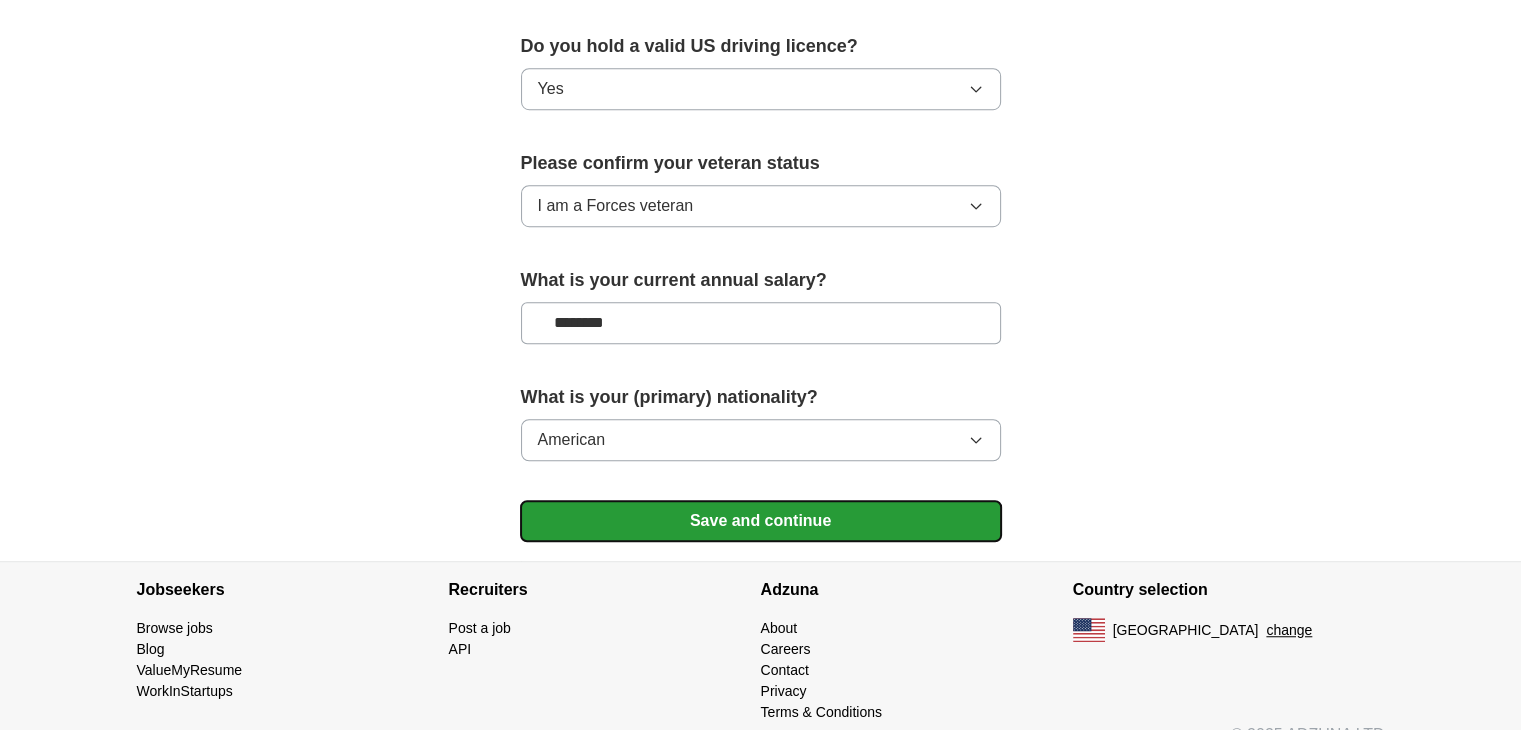 click on "Save and continue" at bounding box center [761, 521] 